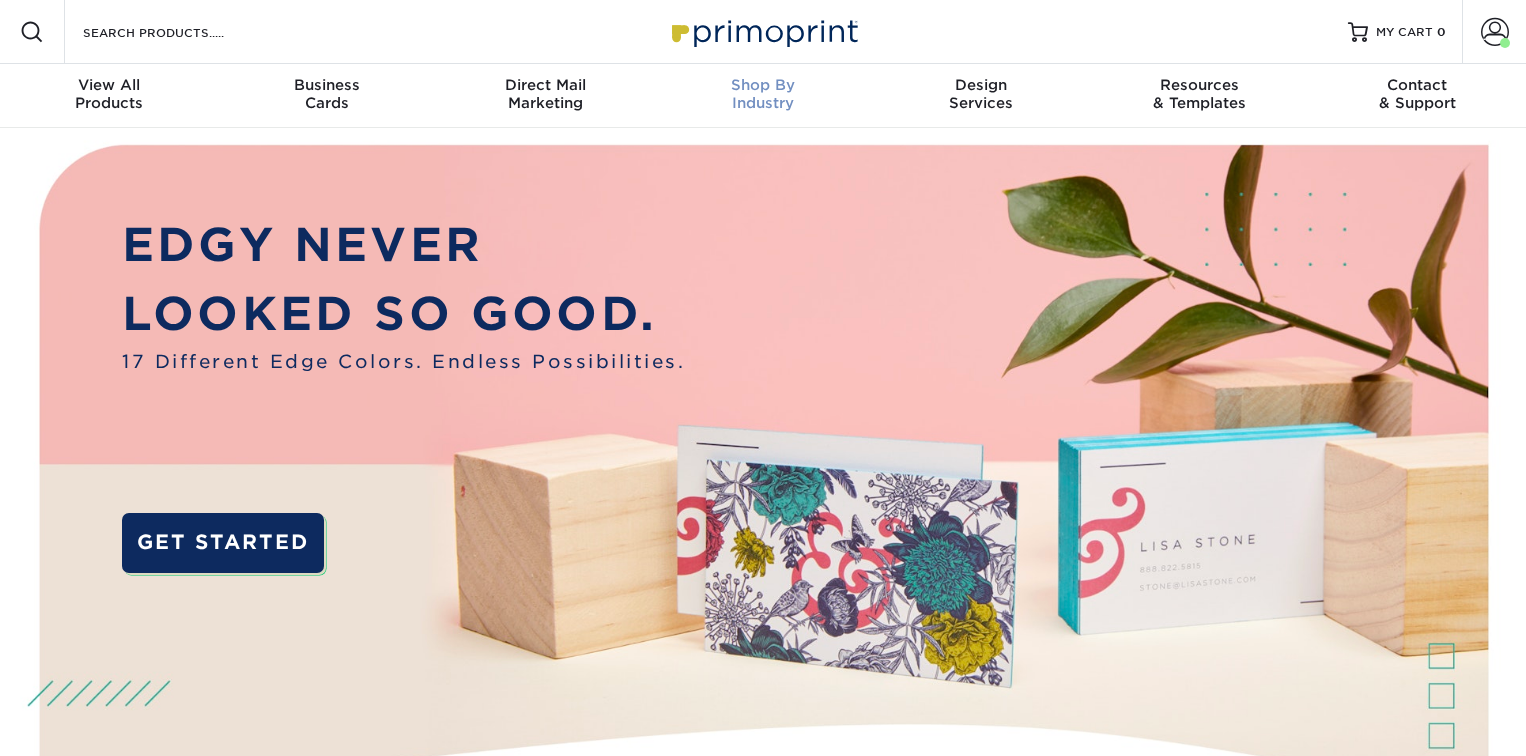 scroll, scrollTop: 0, scrollLeft: 0, axis: both 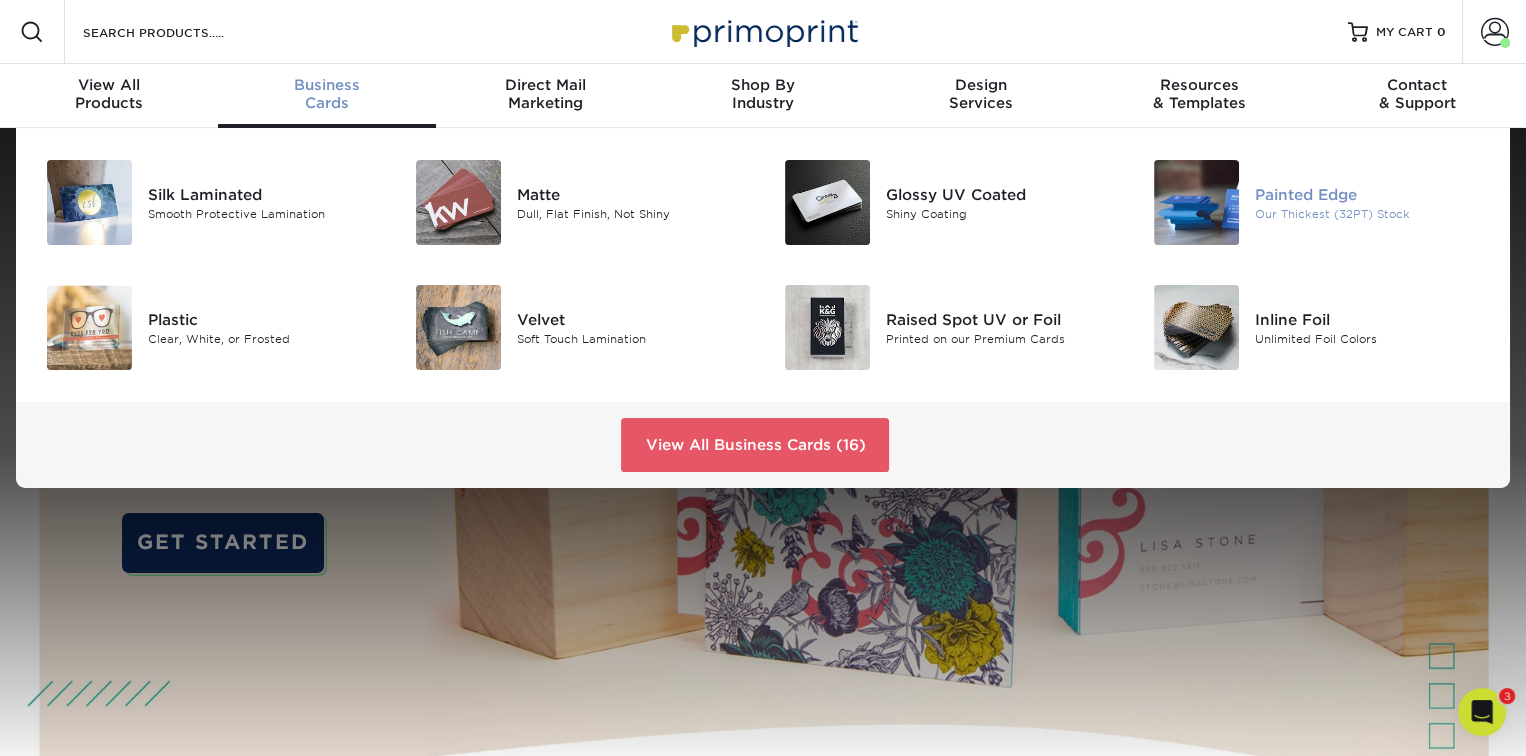 click on "Painted Edge" at bounding box center [1370, 194] 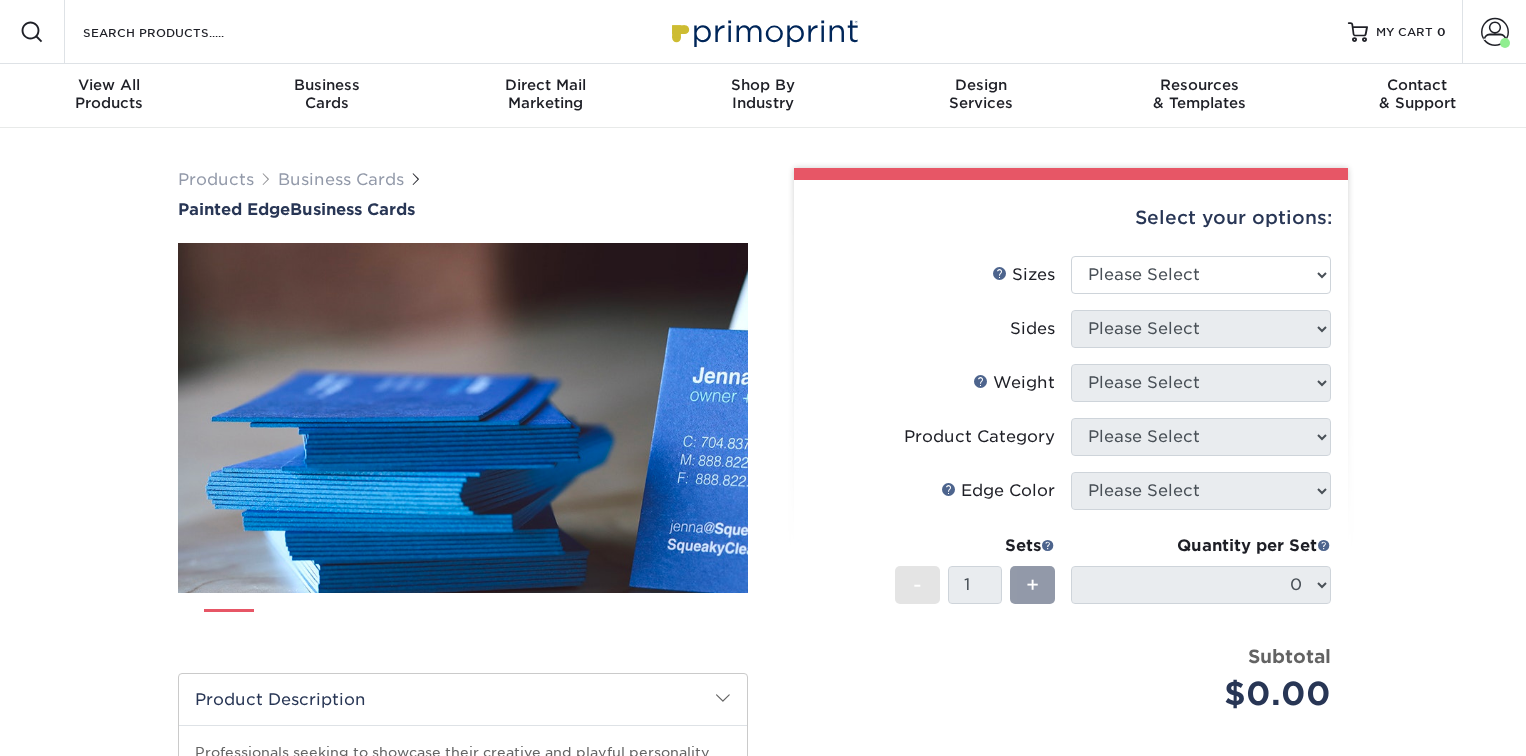 scroll, scrollTop: 0, scrollLeft: 0, axis: both 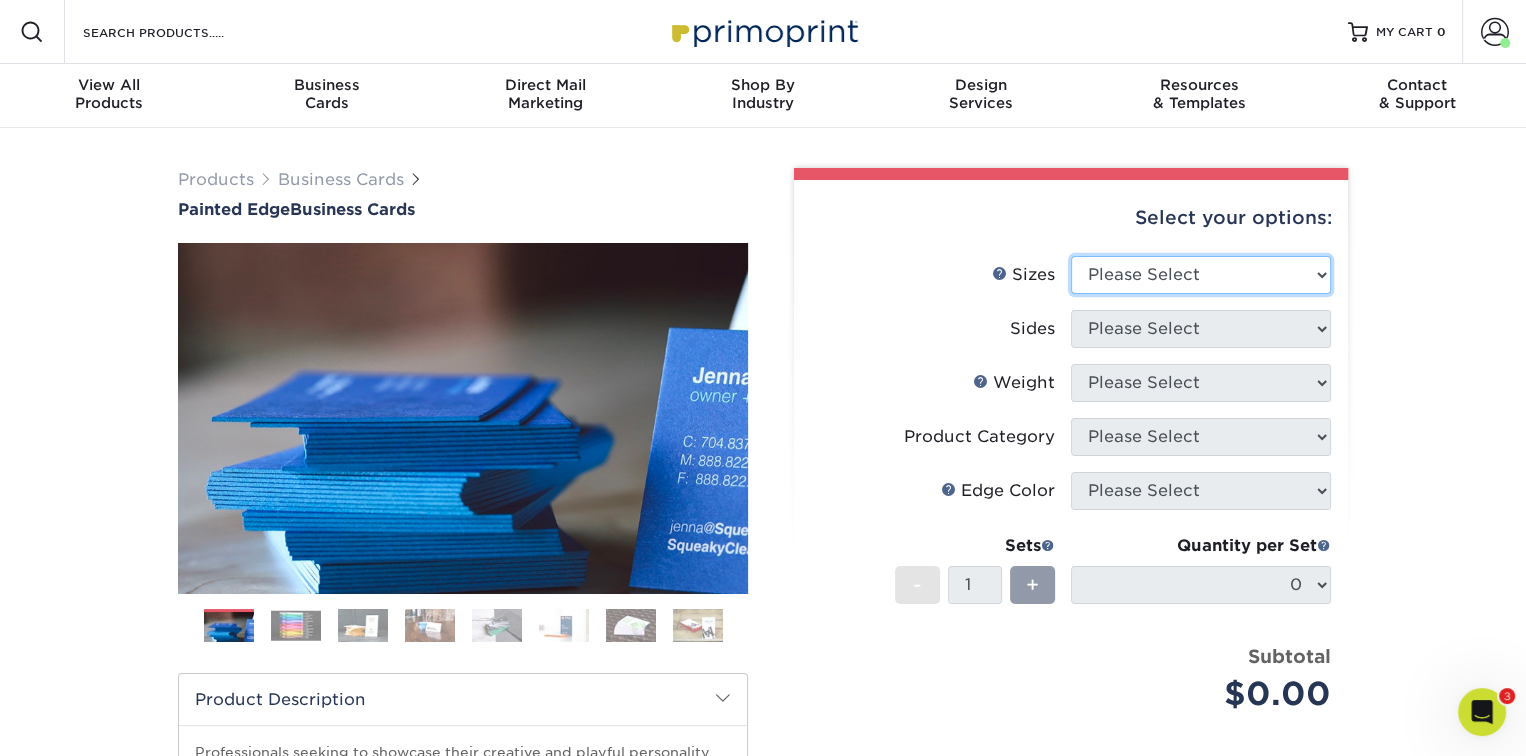 click on "Please Select
2" x 3.5" - Standard
2.125" x 3.375" - European
2.5" x 2.5" - Square" at bounding box center [1201, 275] 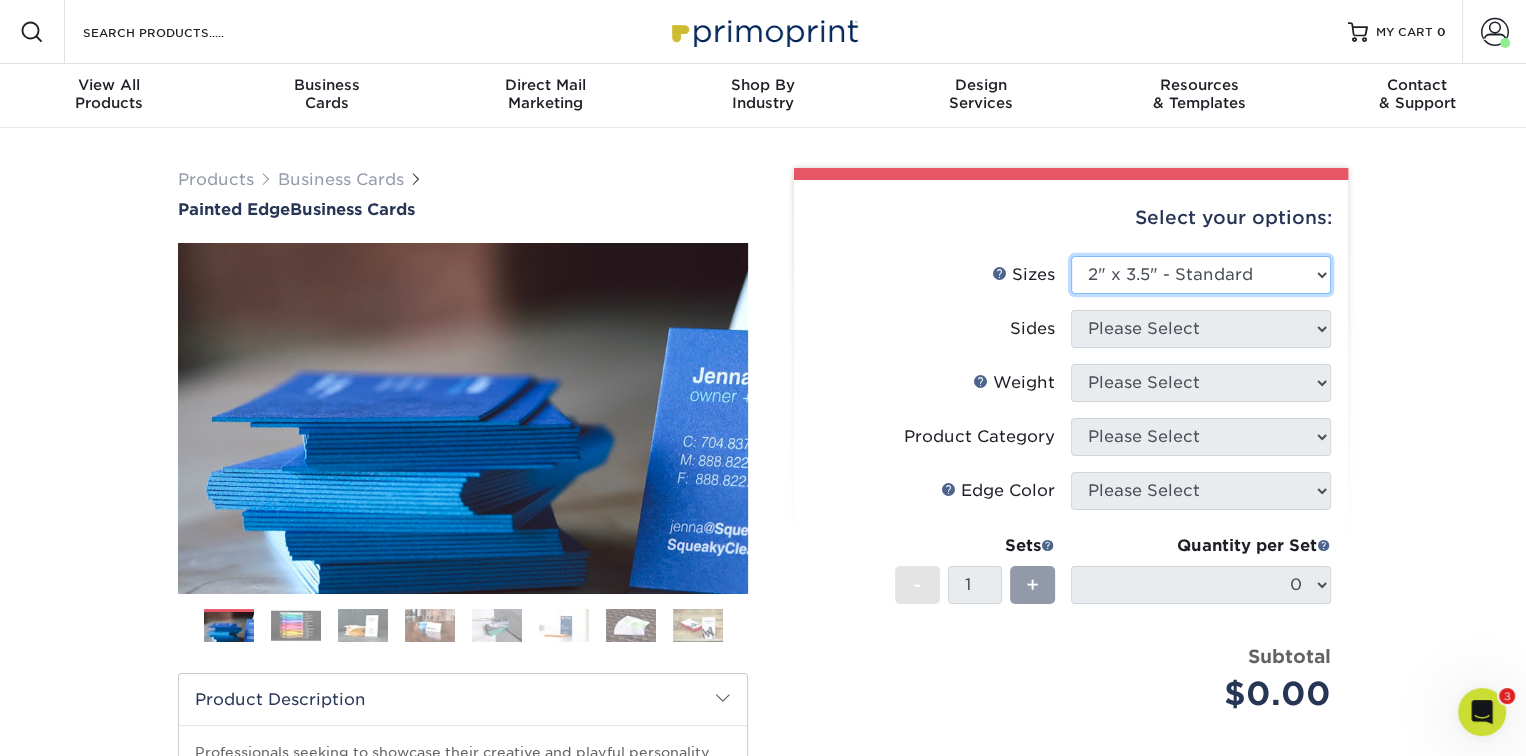 click on "Please Select
2" x 3.5" - Standard
2.125" x 3.375" - European
2.5" x 2.5" - Square" at bounding box center [1201, 275] 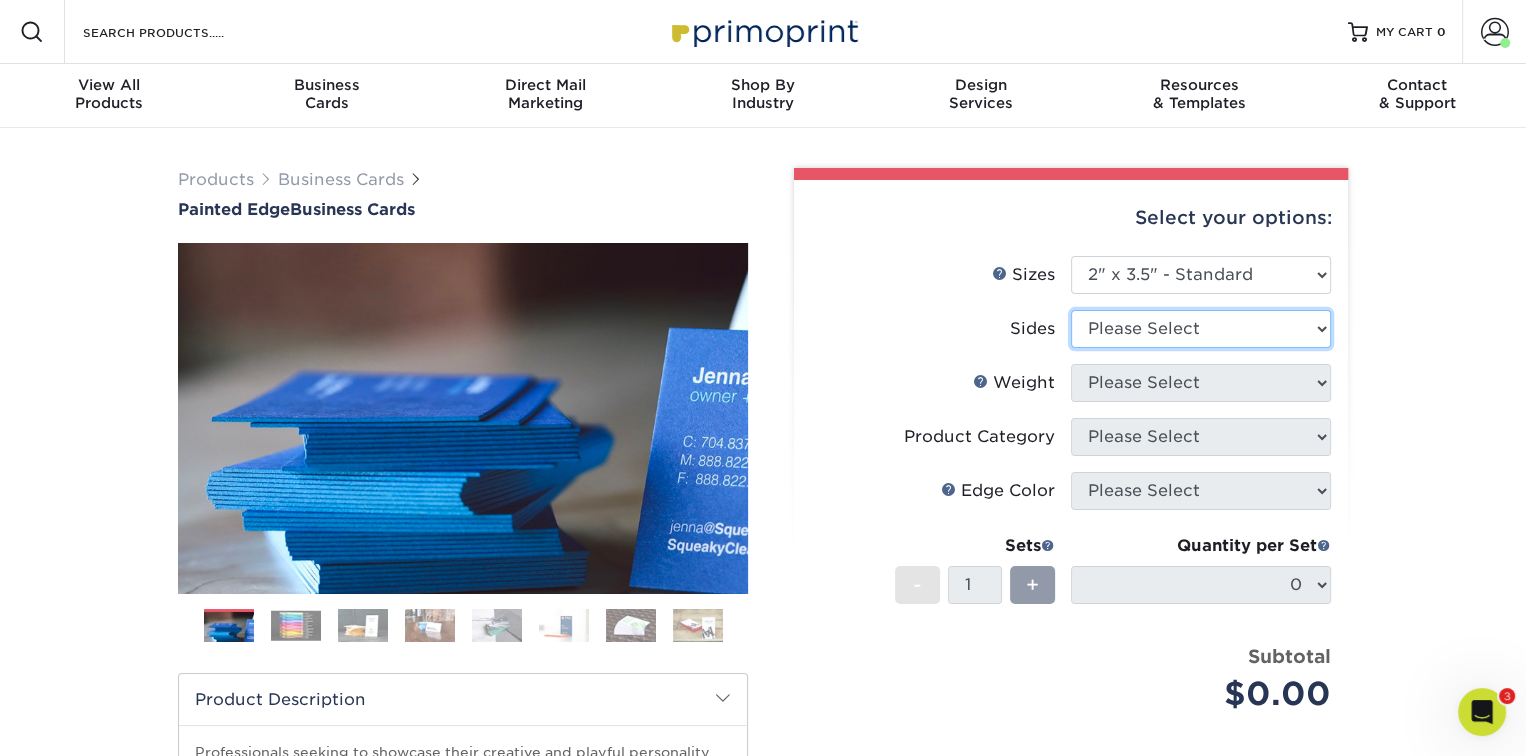 click on "Please Select Print Both Sides Print Front Only" at bounding box center [1201, 329] 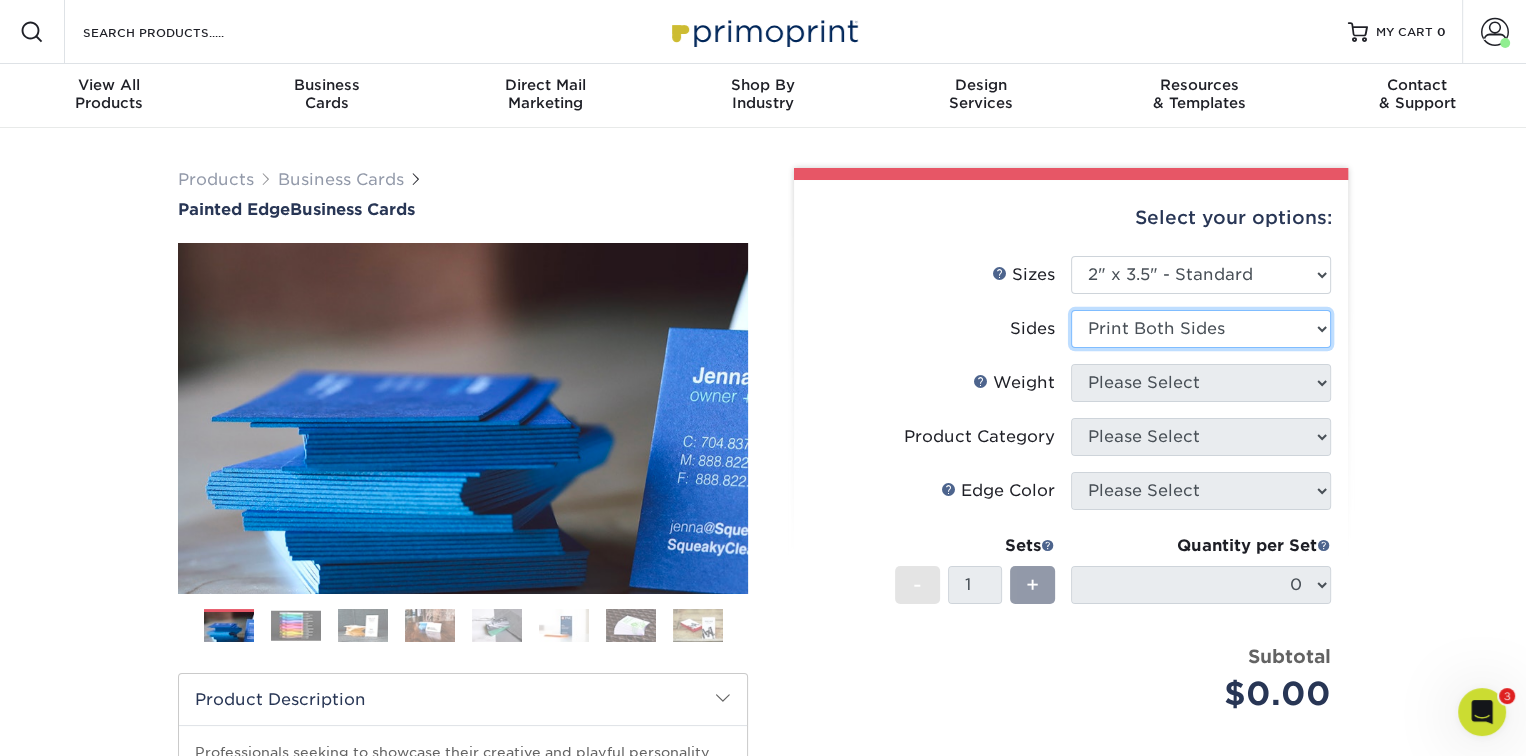 click on "Please Select Print Both Sides Print Front Only" at bounding box center (1201, 329) 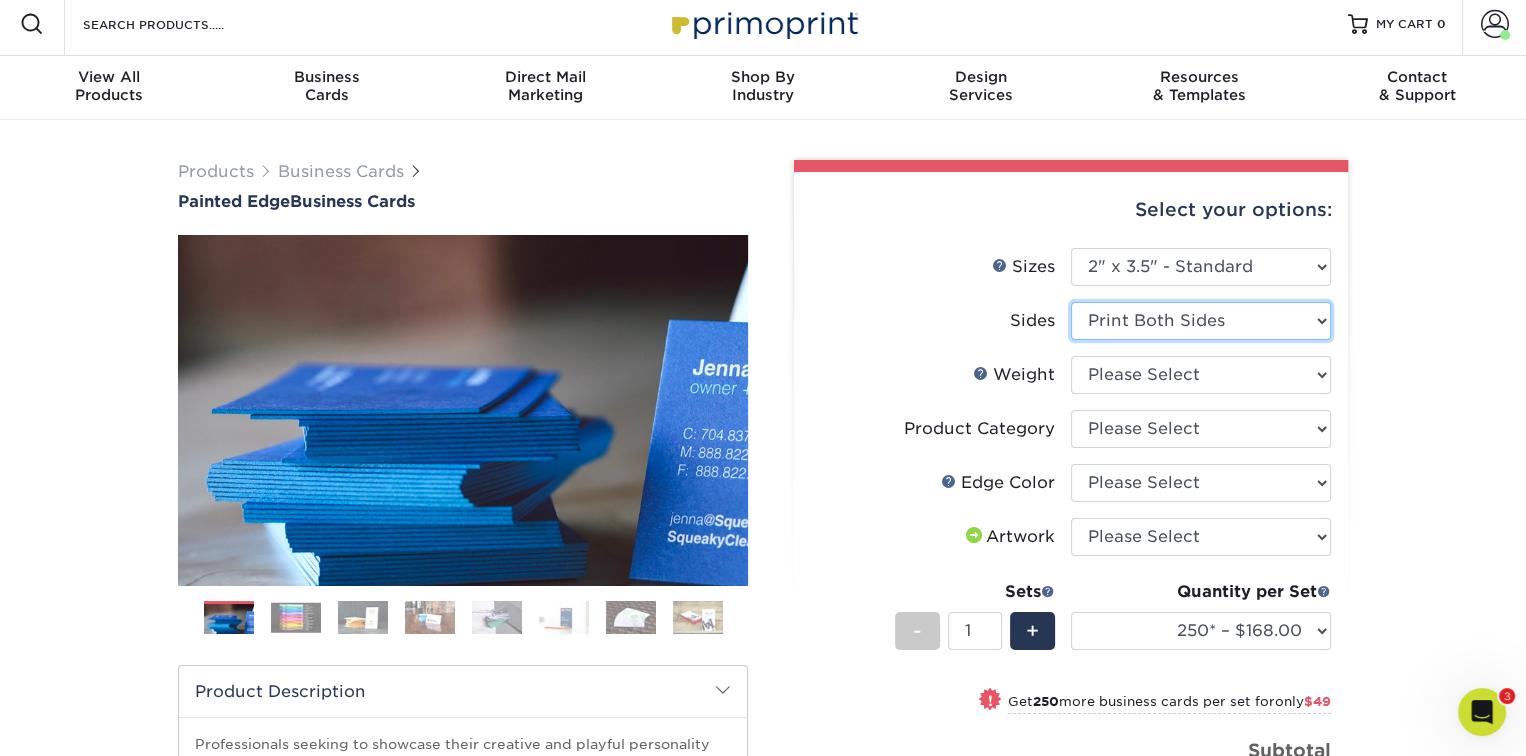scroll, scrollTop: 100, scrollLeft: 0, axis: vertical 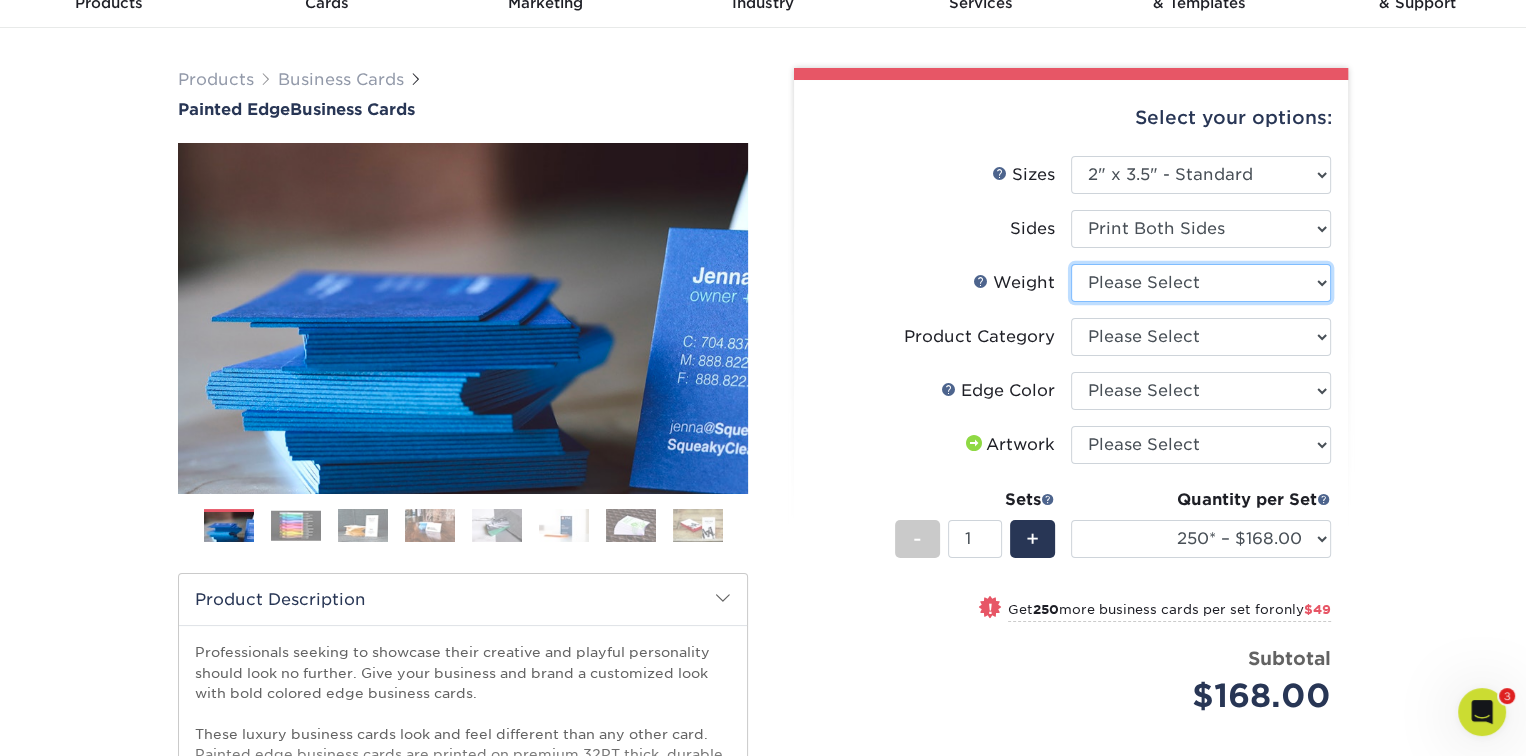 click on "Please Select 32PTUC" at bounding box center [1201, 283] 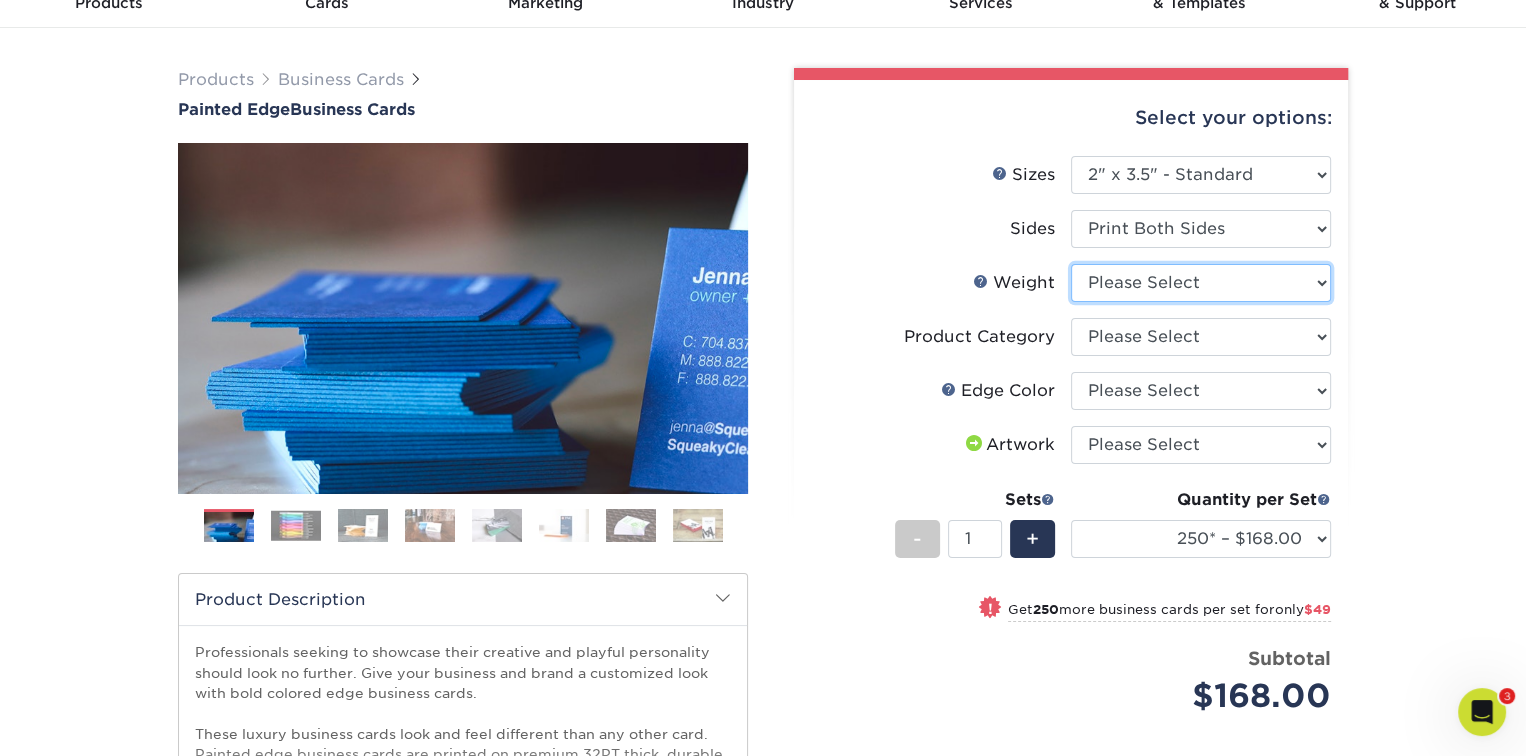 select on "32PTUC" 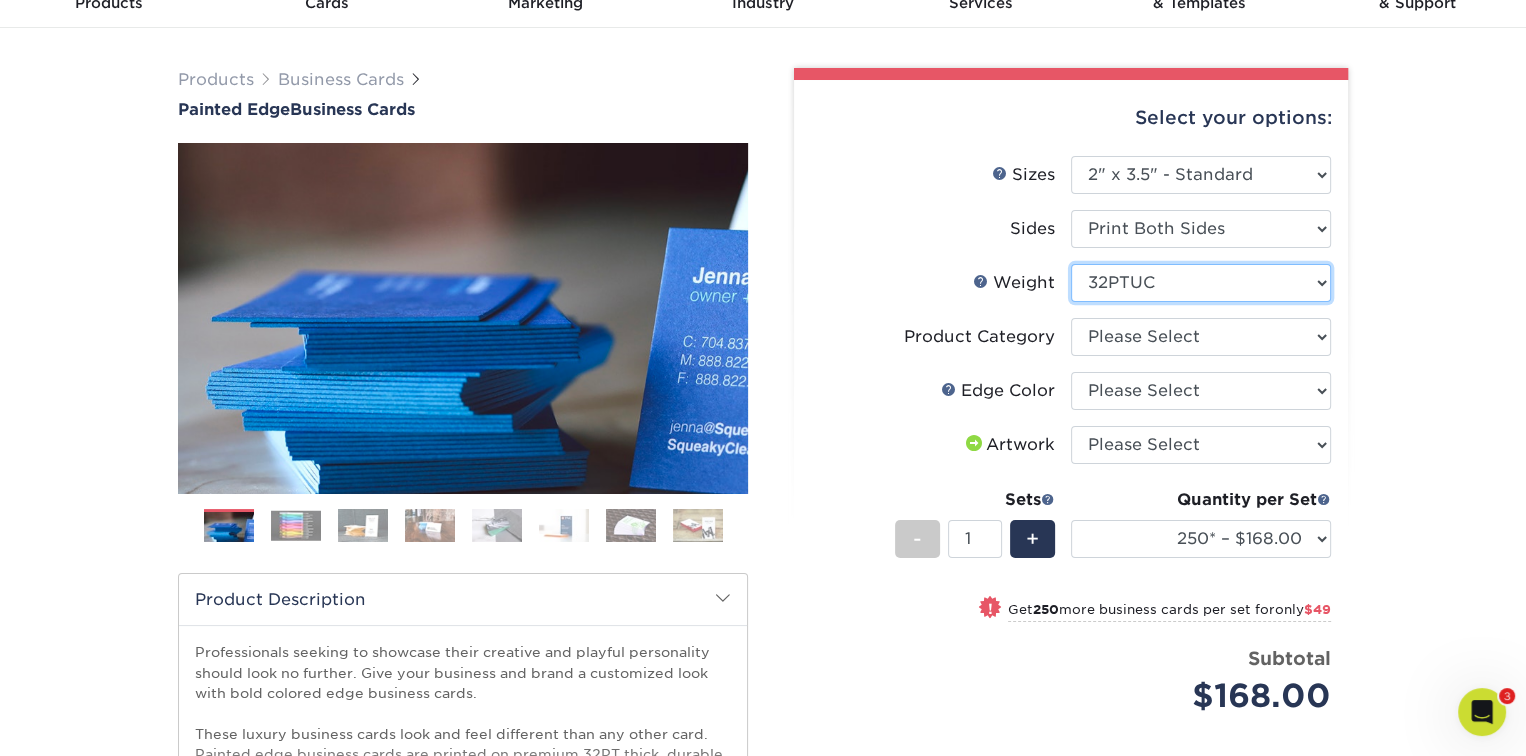 click on "Please Select 32PTUC" at bounding box center (1201, 283) 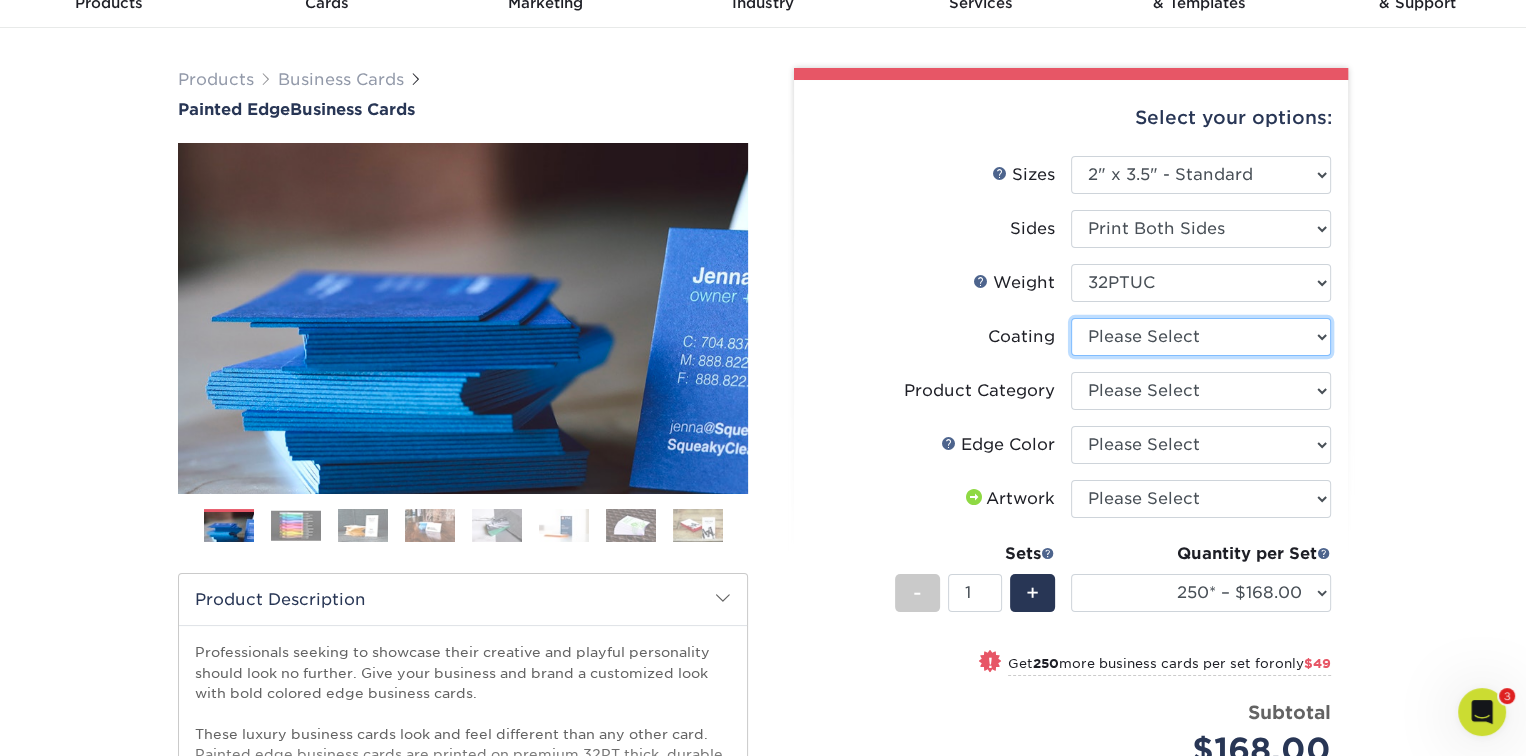 click at bounding box center [1201, 337] 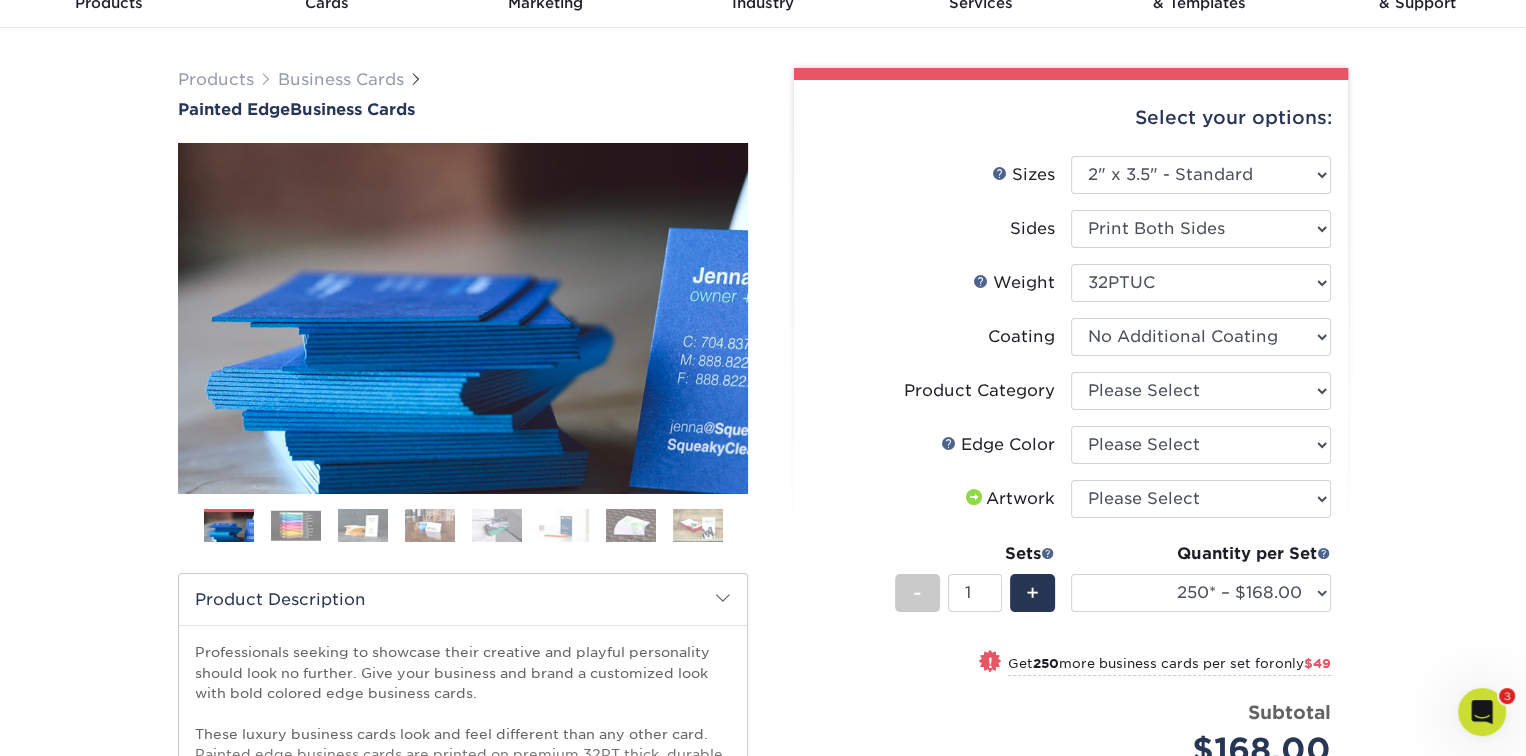 click at bounding box center (1201, 337) 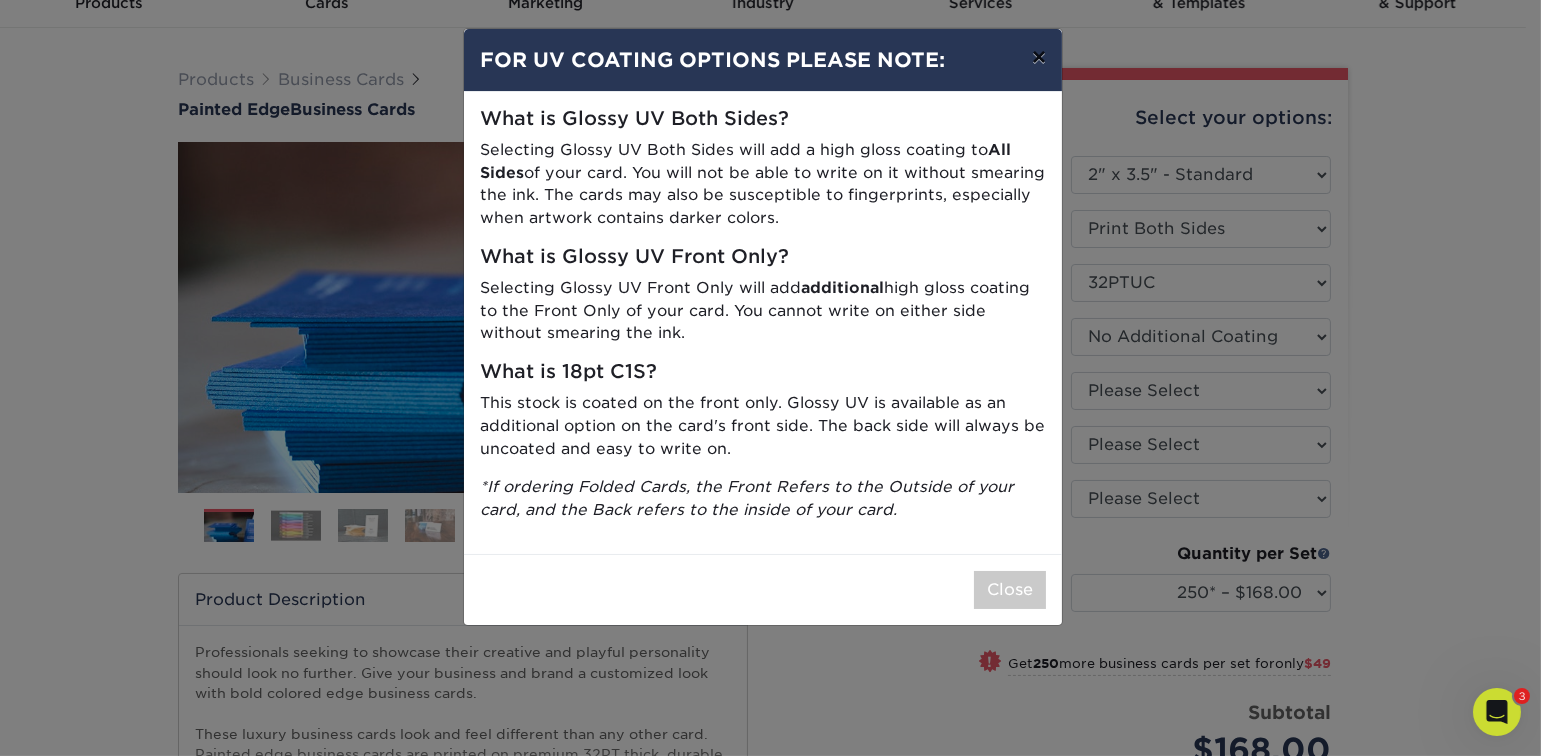 click on "×" at bounding box center [1039, 57] 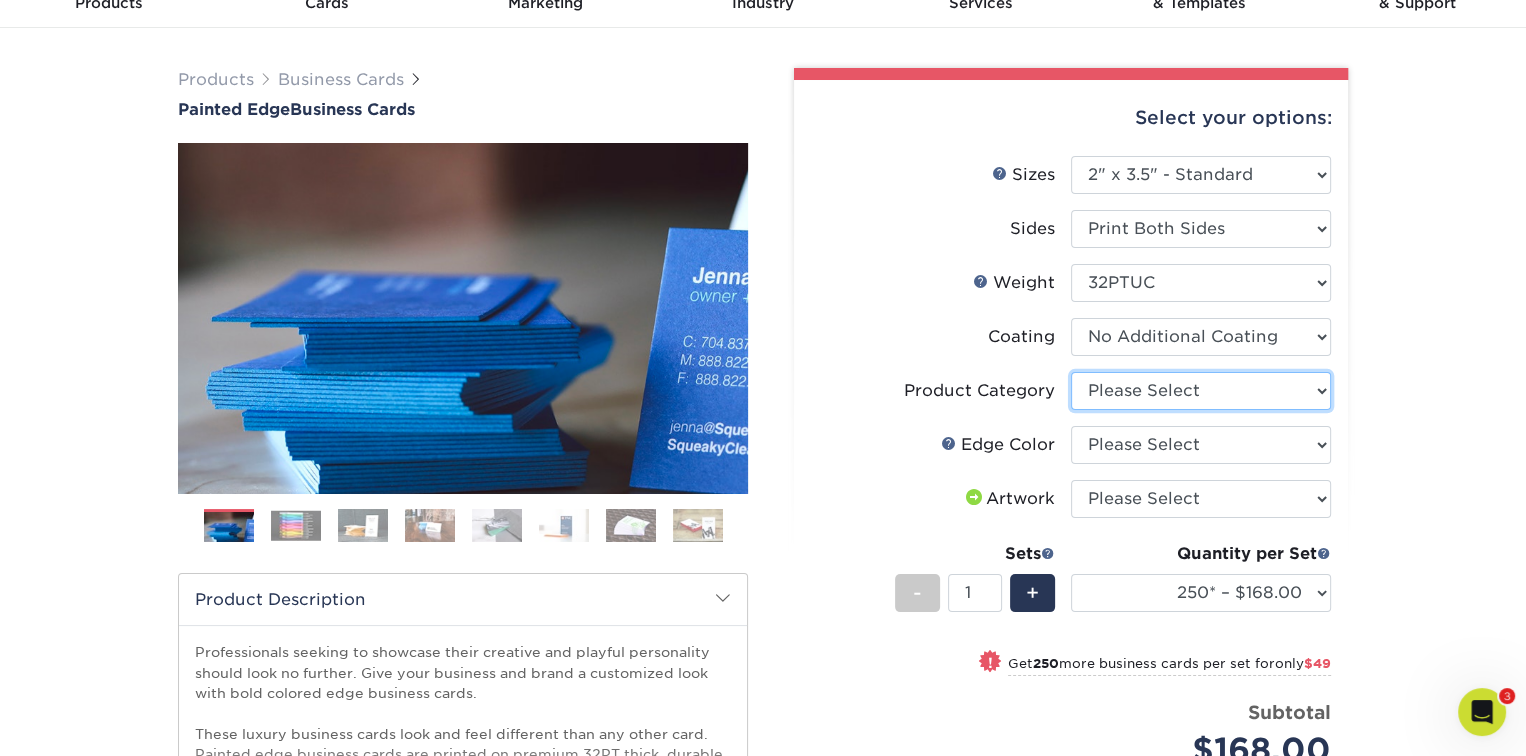 click on "Please Select Business Cards" at bounding box center (1201, 391) 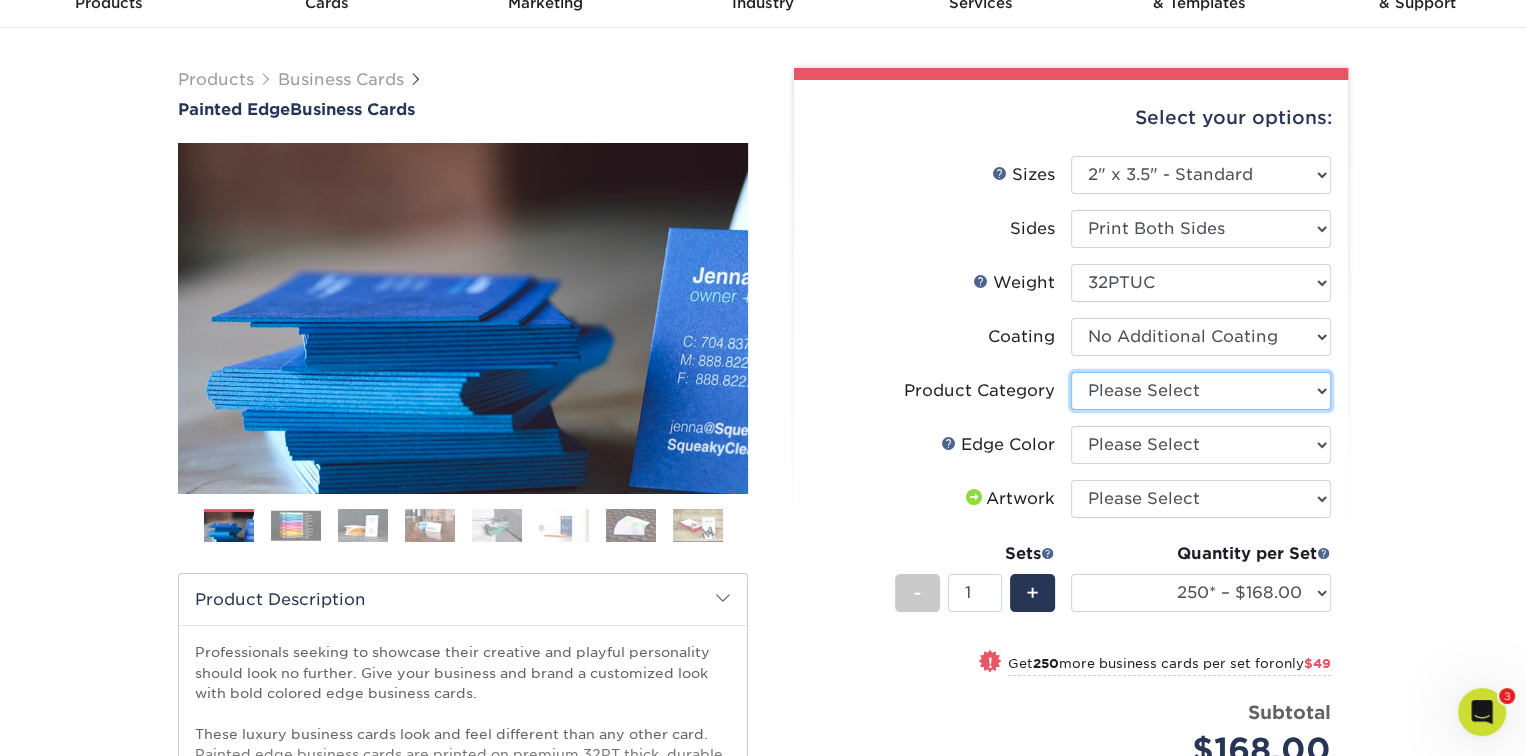 select on "3b5148f1-0588-4f88-a218-97bcfdce65c1" 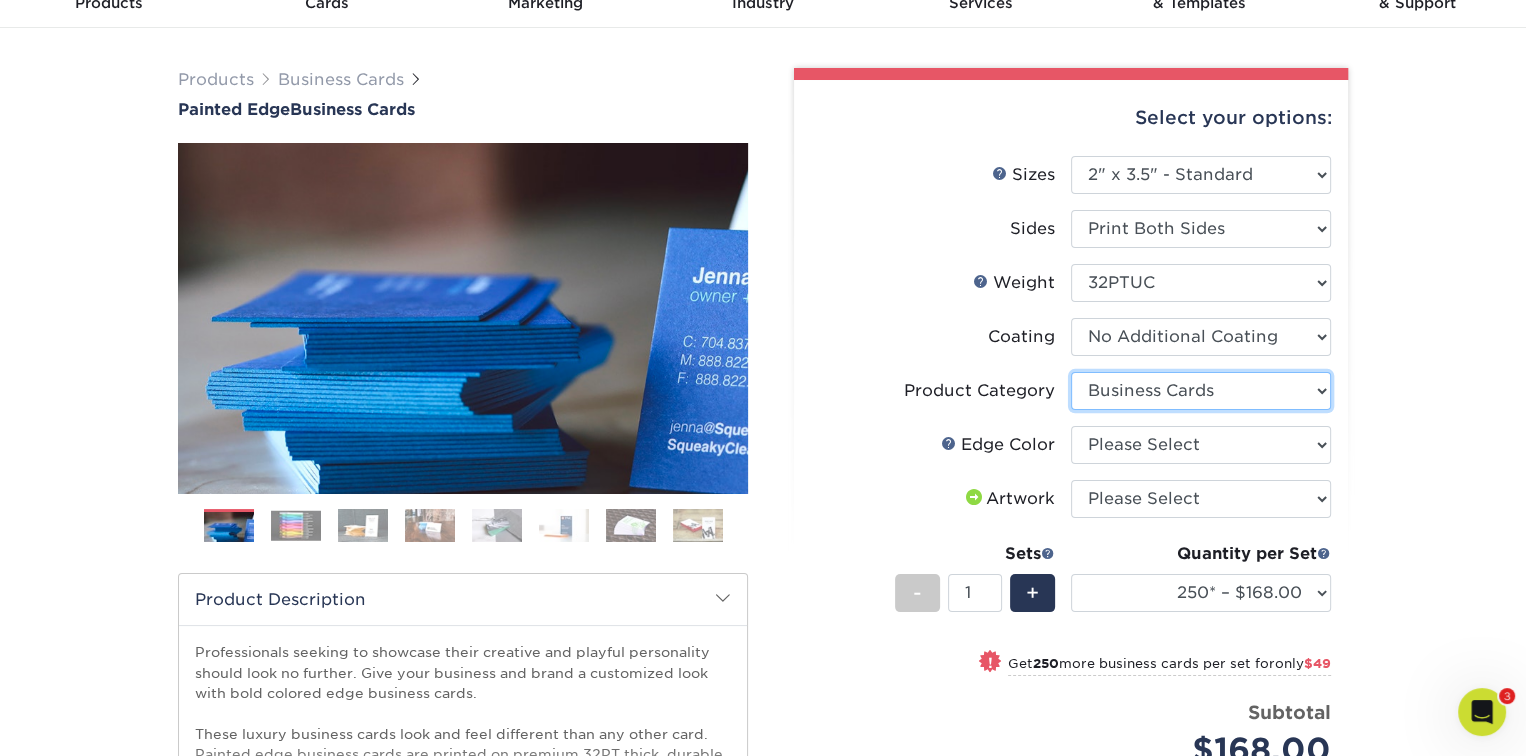 click on "Please Select Business Cards" at bounding box center (1201, 391) 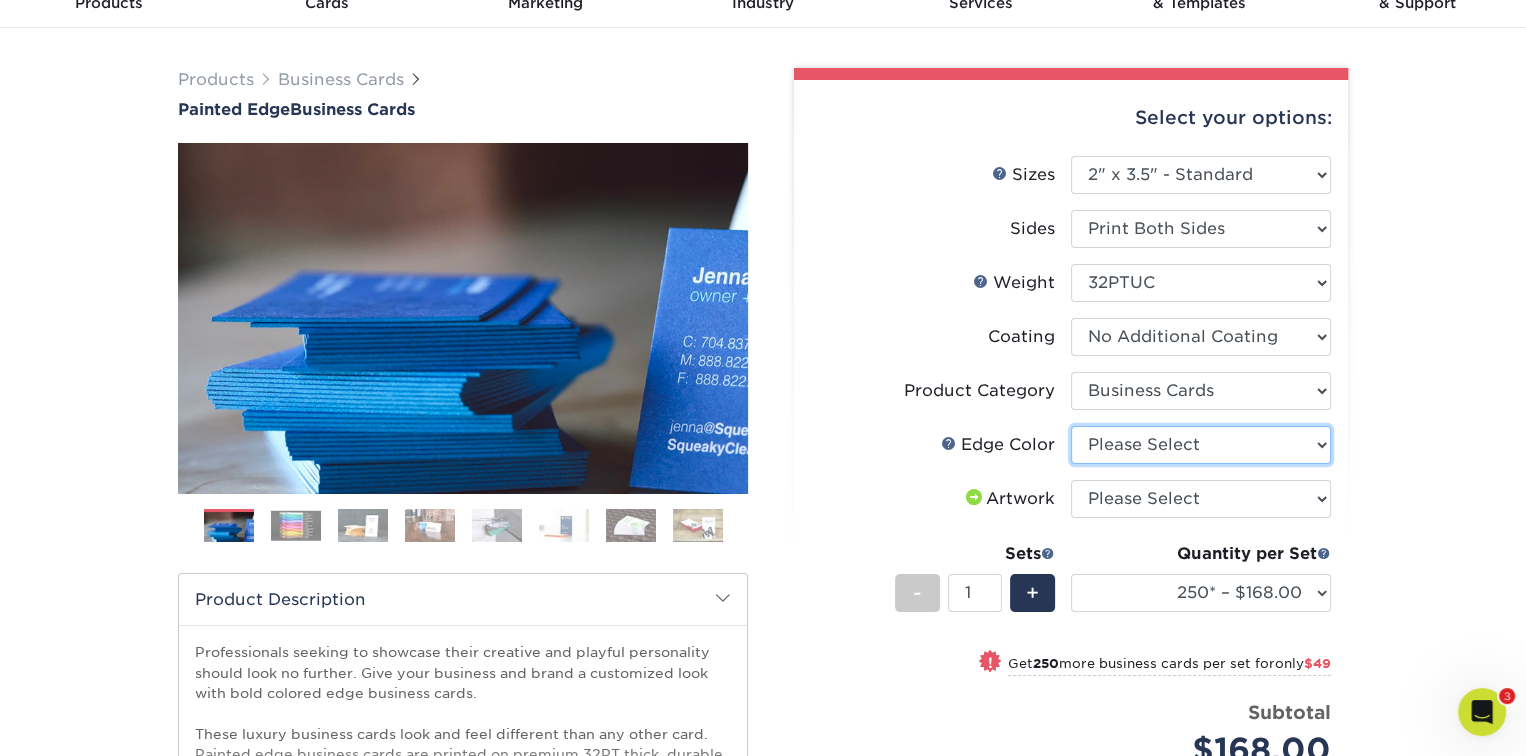 click on "Please Select Charcoal Black Brown Blue Pearlescent Blue Pearlescent Gold Pearlescent Green Pearlescent Pink Pearlescent Orange Pearlescent Purple Pearlescent Yellow Orange Pink Purple Red Turquoise White (Not Painted) Yellow" at bounding box center (1201, 445) 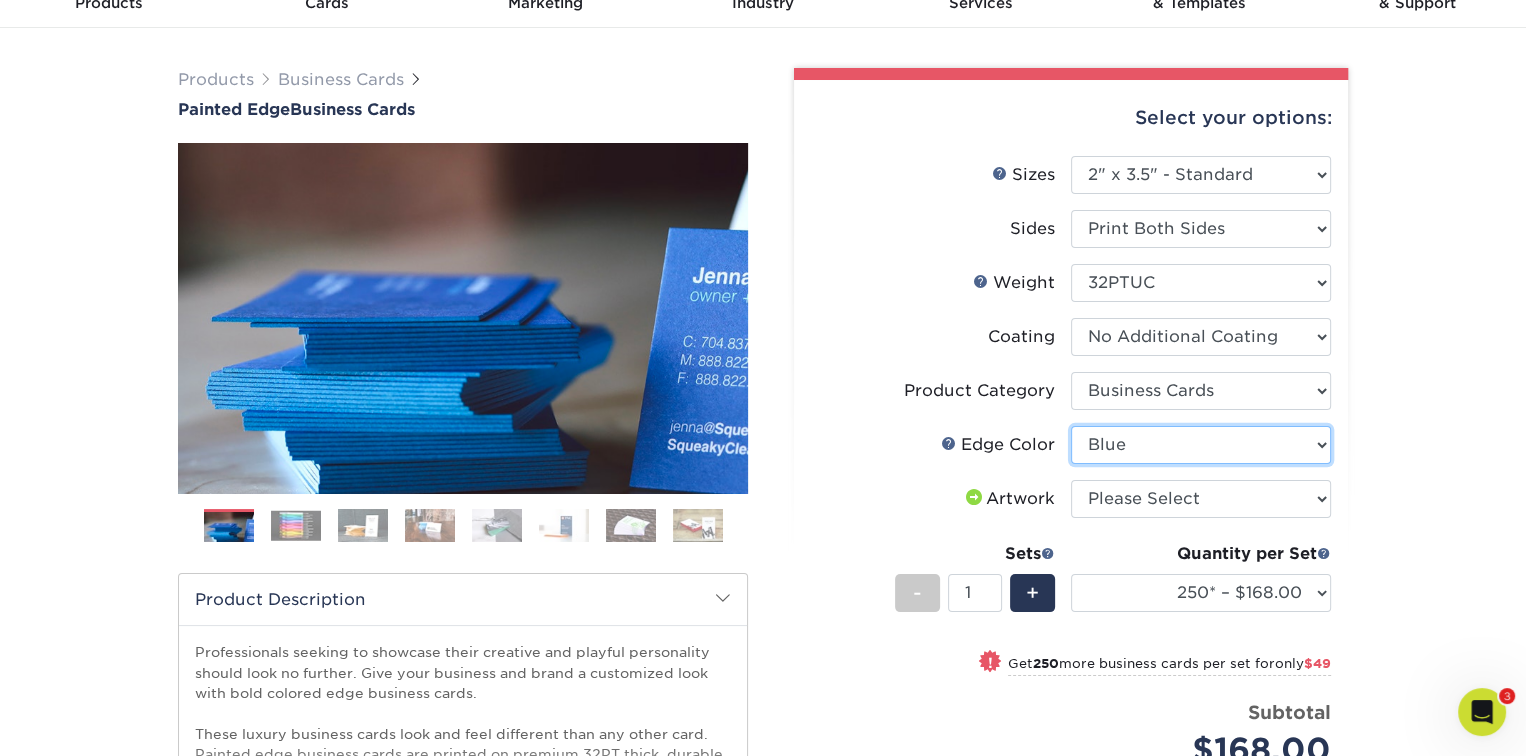 click on "Please Select Charcoal Black Brown Blue Pearlescent Blue Pearlescent Gold Pearlescent Green Pearlescent Pink Pearlescent Orange Pearlescent Purple Pearlescent Yellow Orange Pink Purple Red Turquoise White (Not Painted) Yellow" at bounding box center (1201, 445) 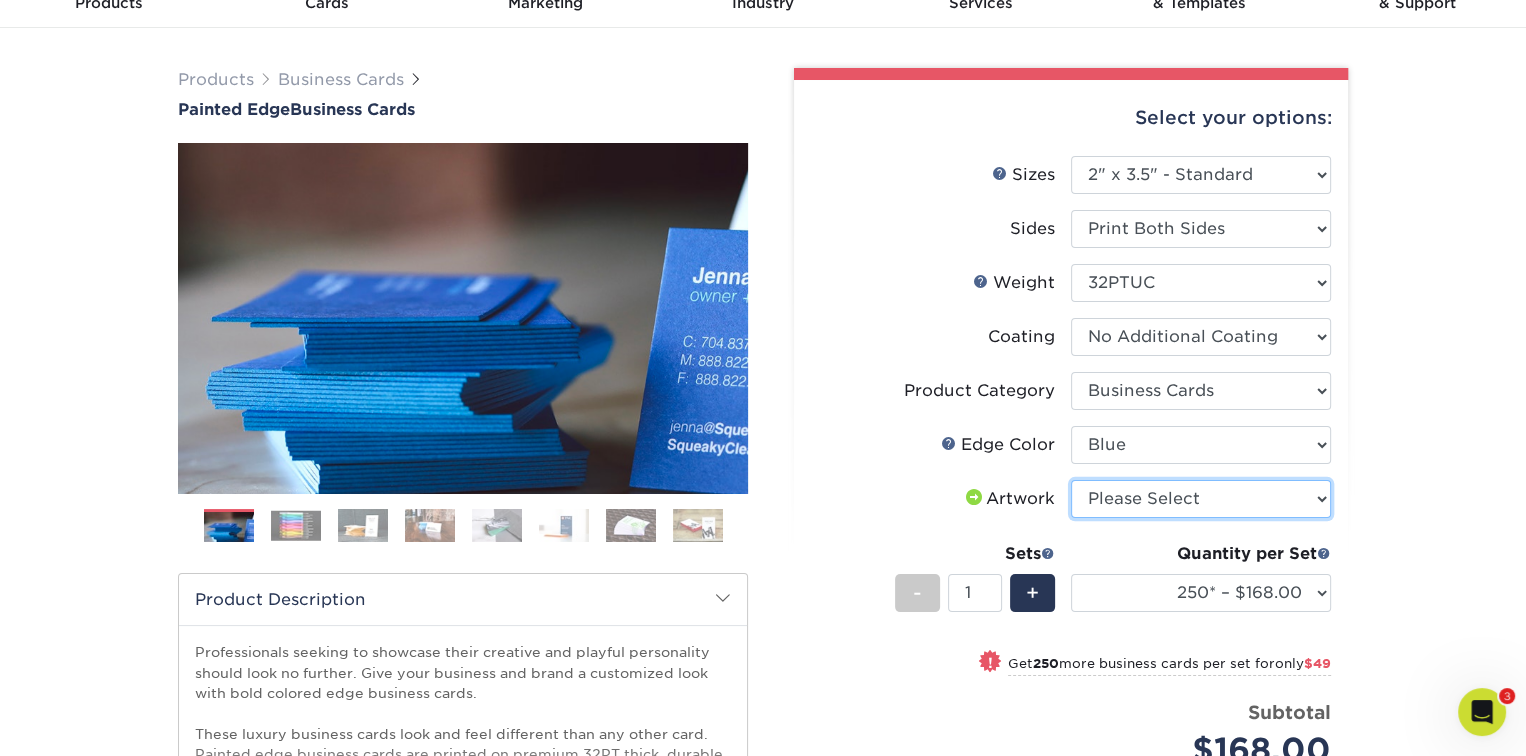 click on "Please Select I will upload files I need a design - $100" at bounding box center [1201, 499] 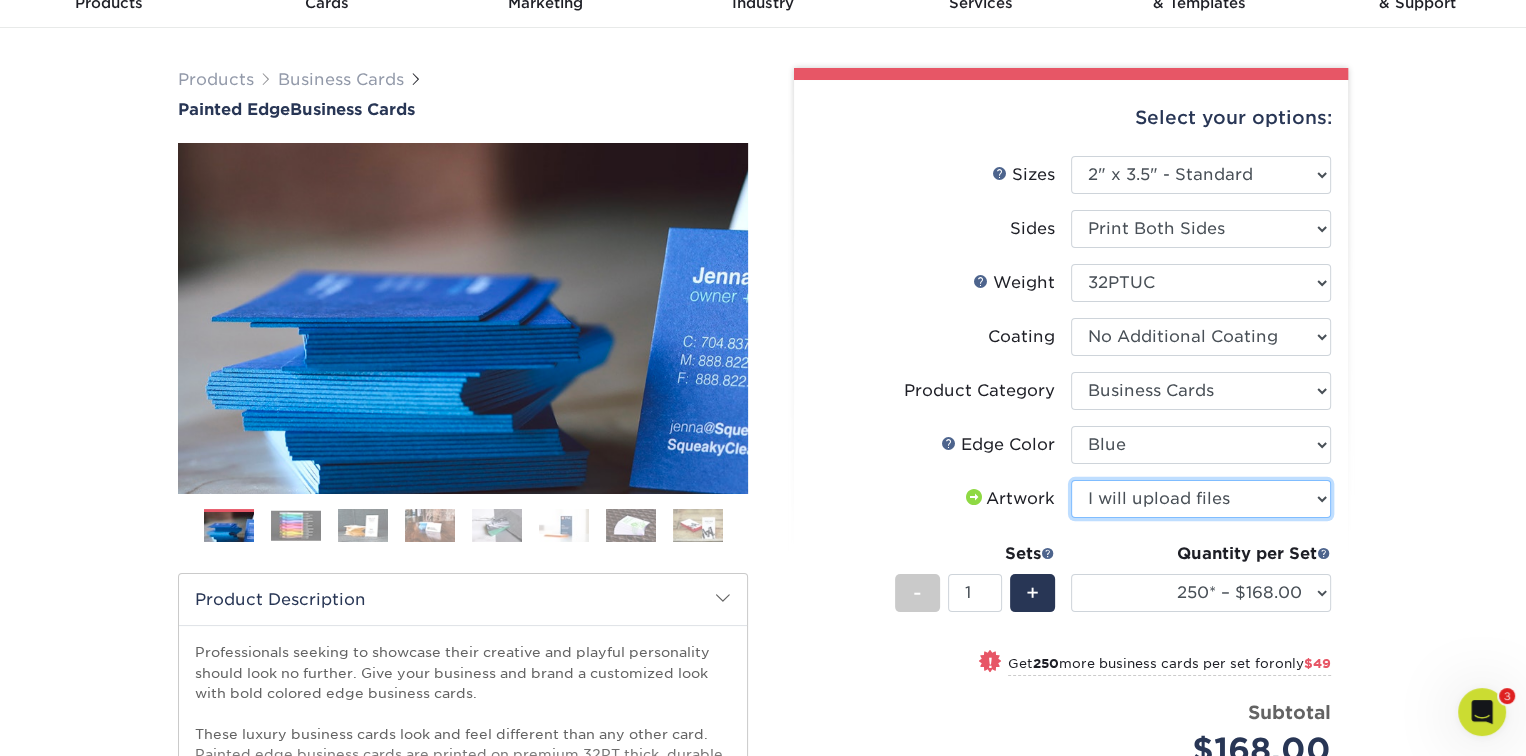 click on "Please Select I will upload files I need a design - $100" at bounding box center (1201, 499) 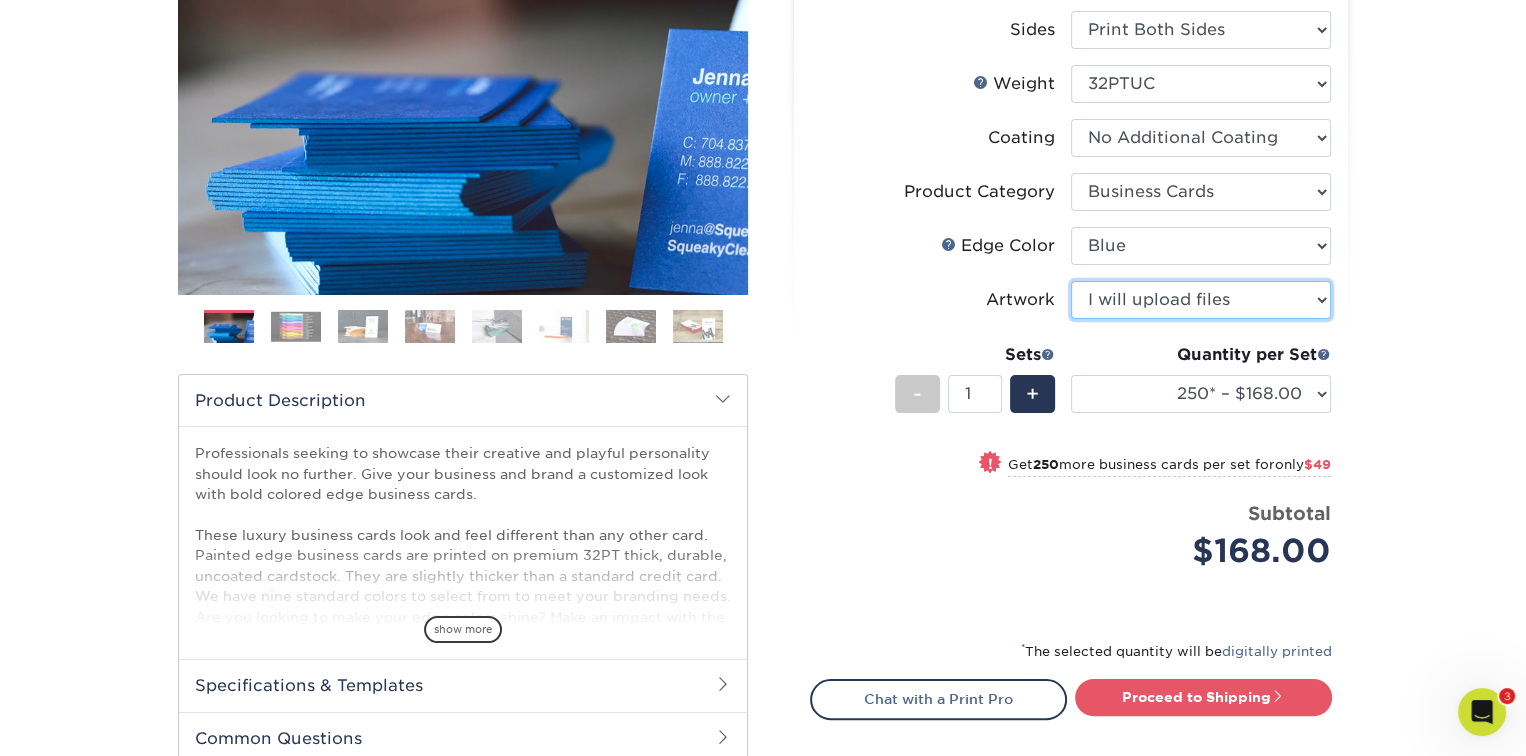 scroll, scrollTop: 300, scrollLeft: 0, axis: vertical 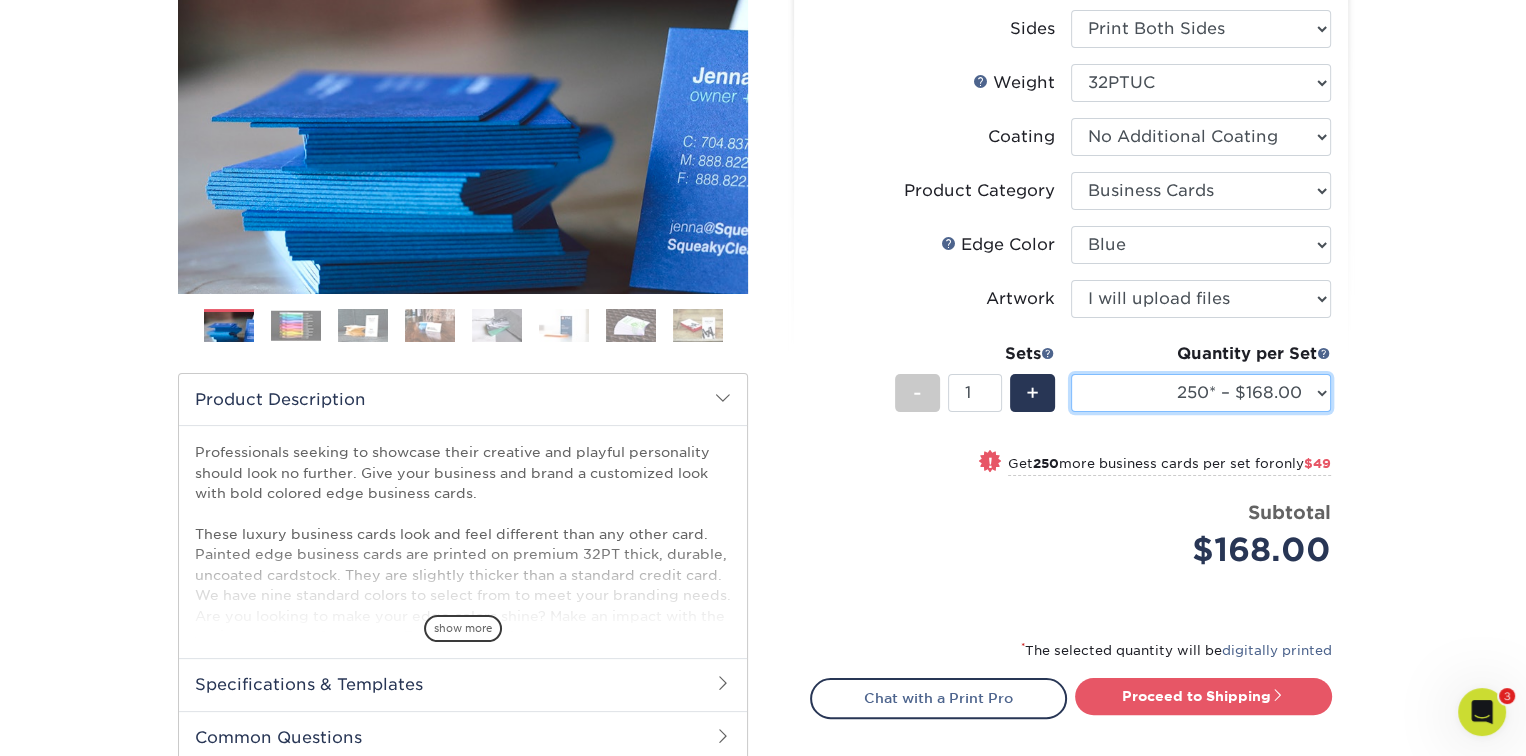 click on "250* – $168.00 500* – $217.00 1000* – $339.00" at bounding box center [1201, 393] 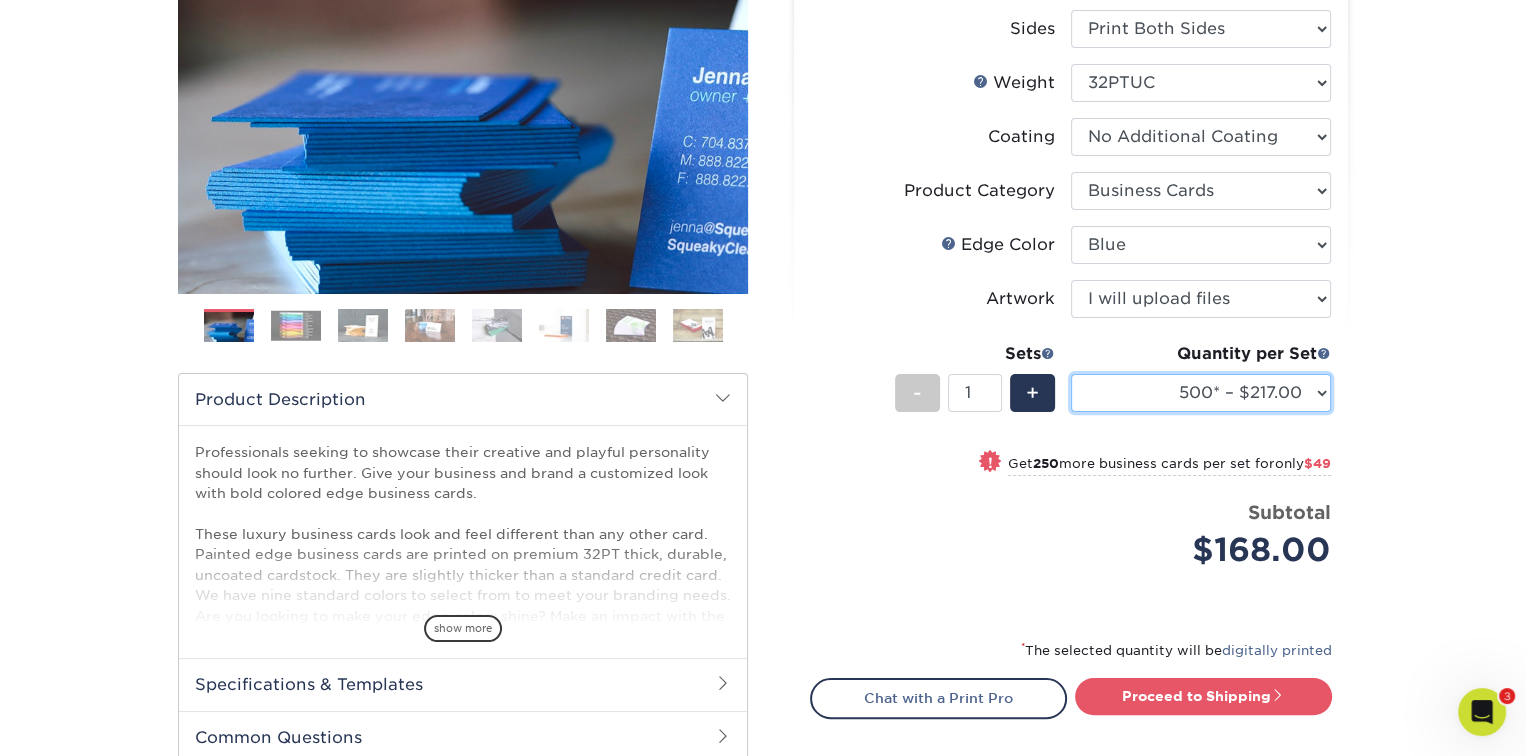click on "250* – $168.00 500* – $217.00 1000* – $339.00" at bounding box center [1201, 393] 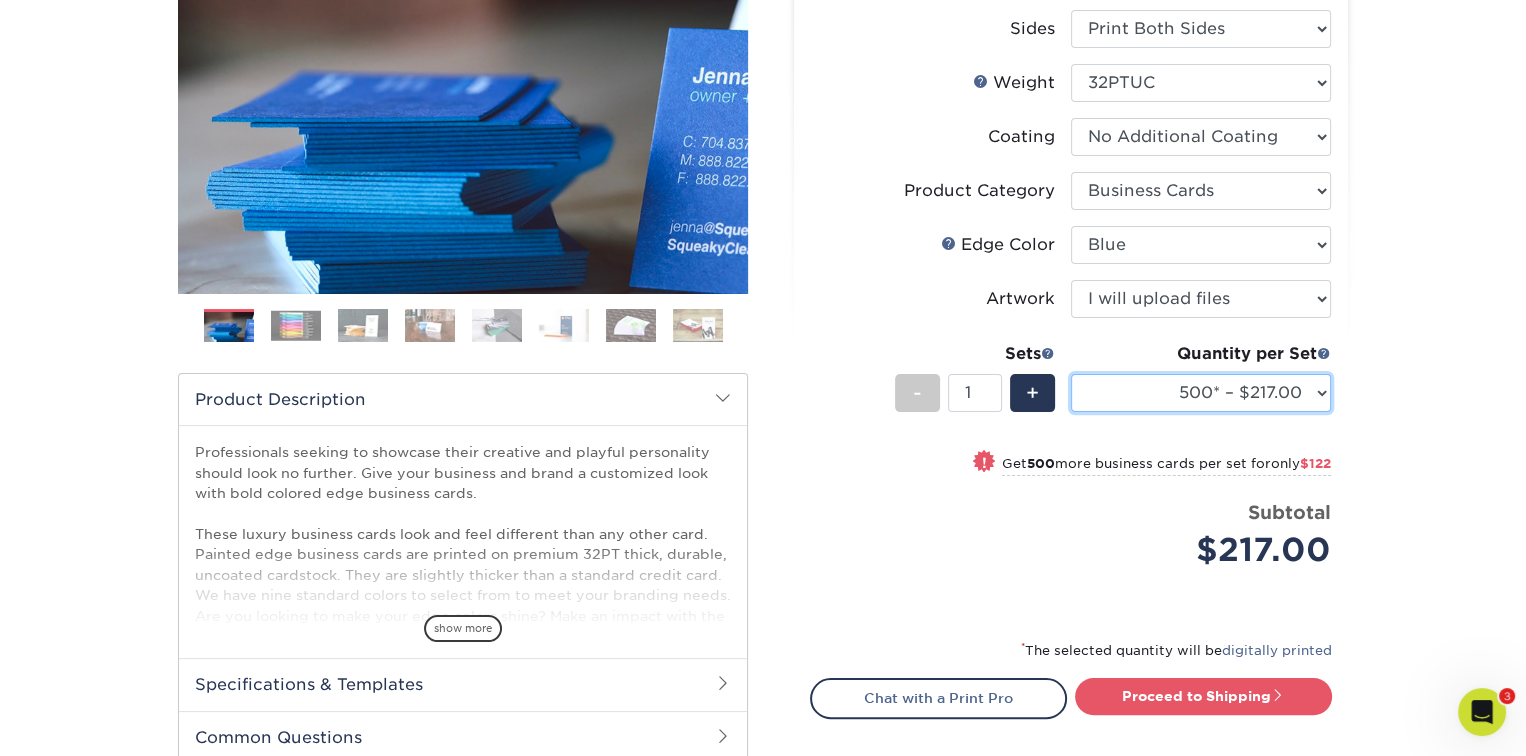 click on "250* – $168.00 500* – $217.00 1000* – $339.00" at bounding box center [1201, 393] 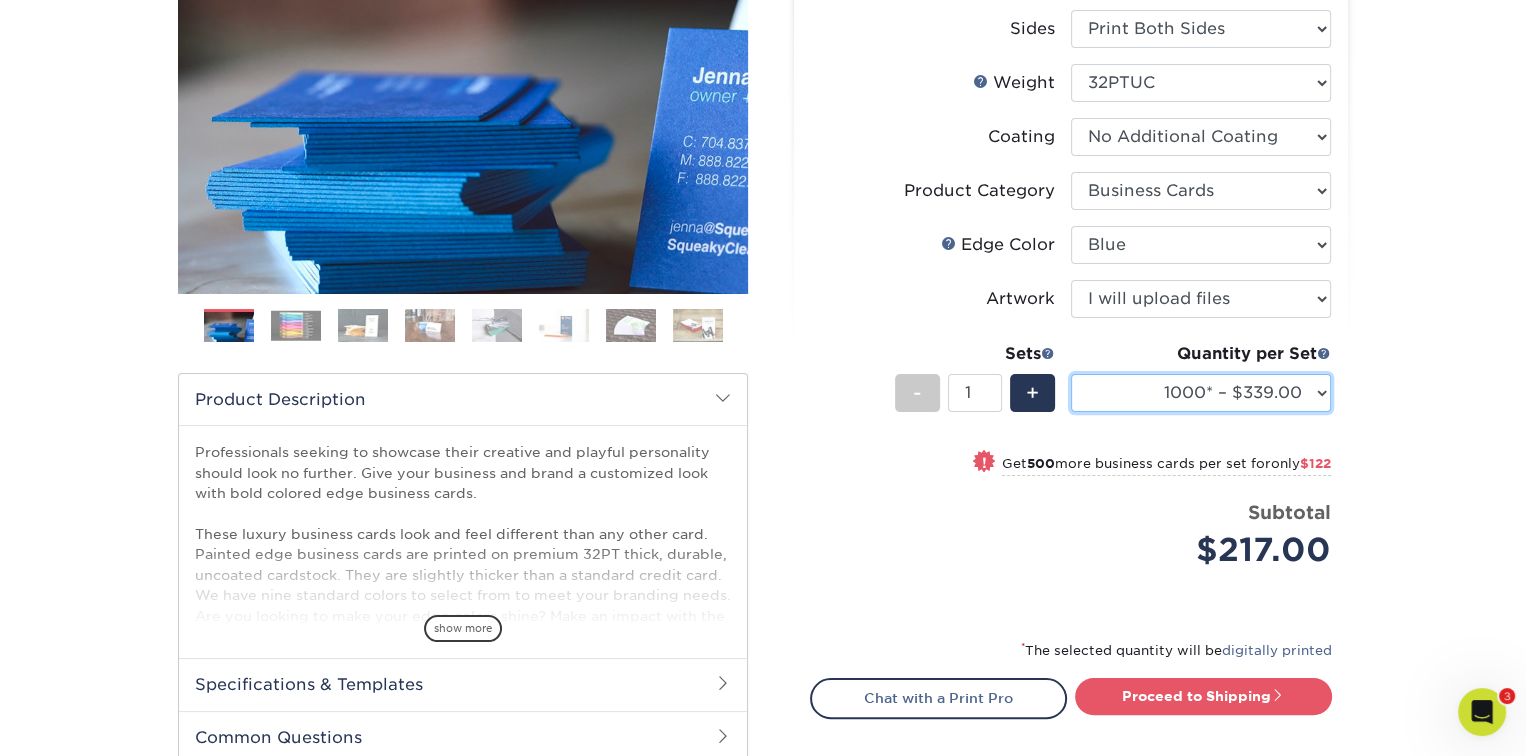 click on "250* – $168.00 500* – $217.00 1000* – $339.00" at bounding box center [1201, 393] 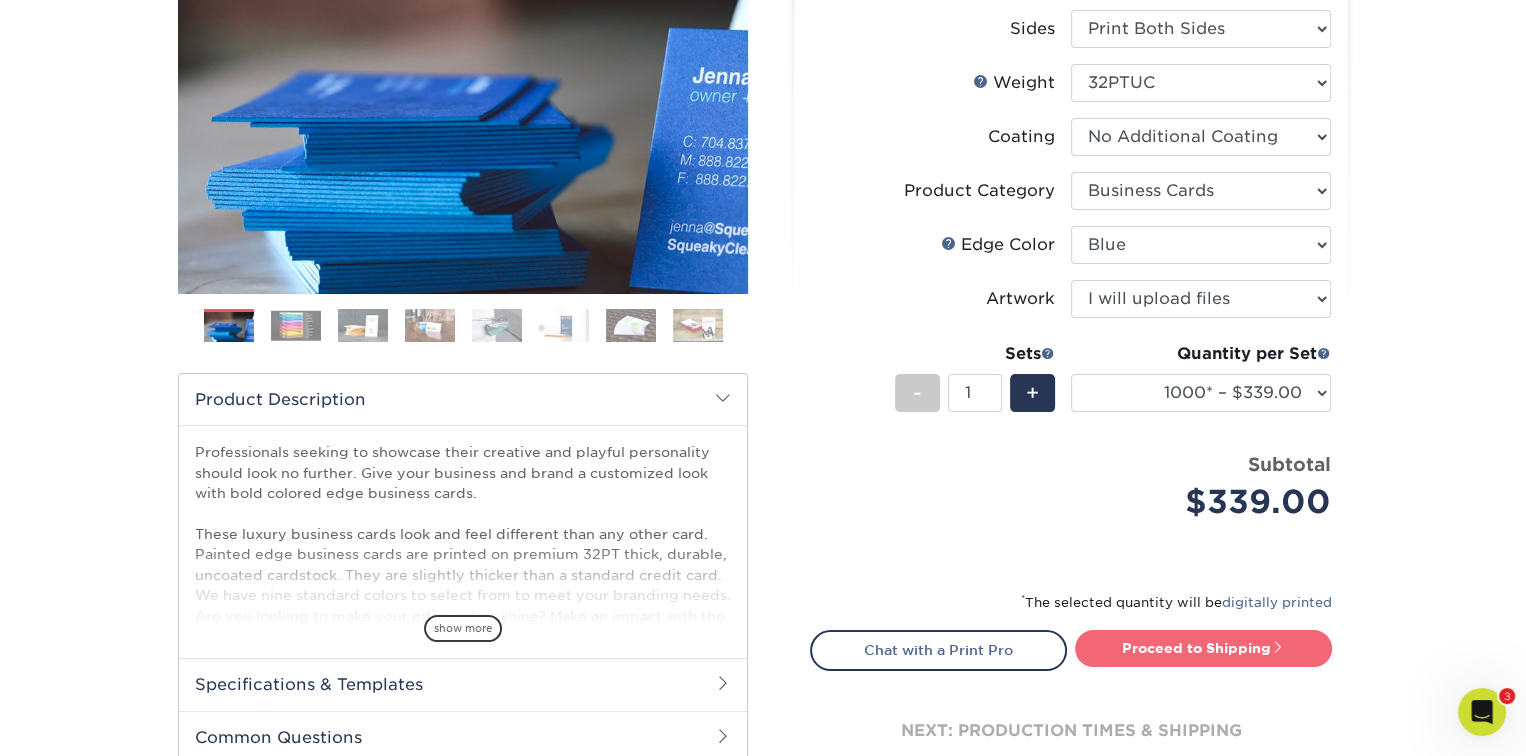 click on "Proceed to Shipping" at bounding box center (1203, 648) 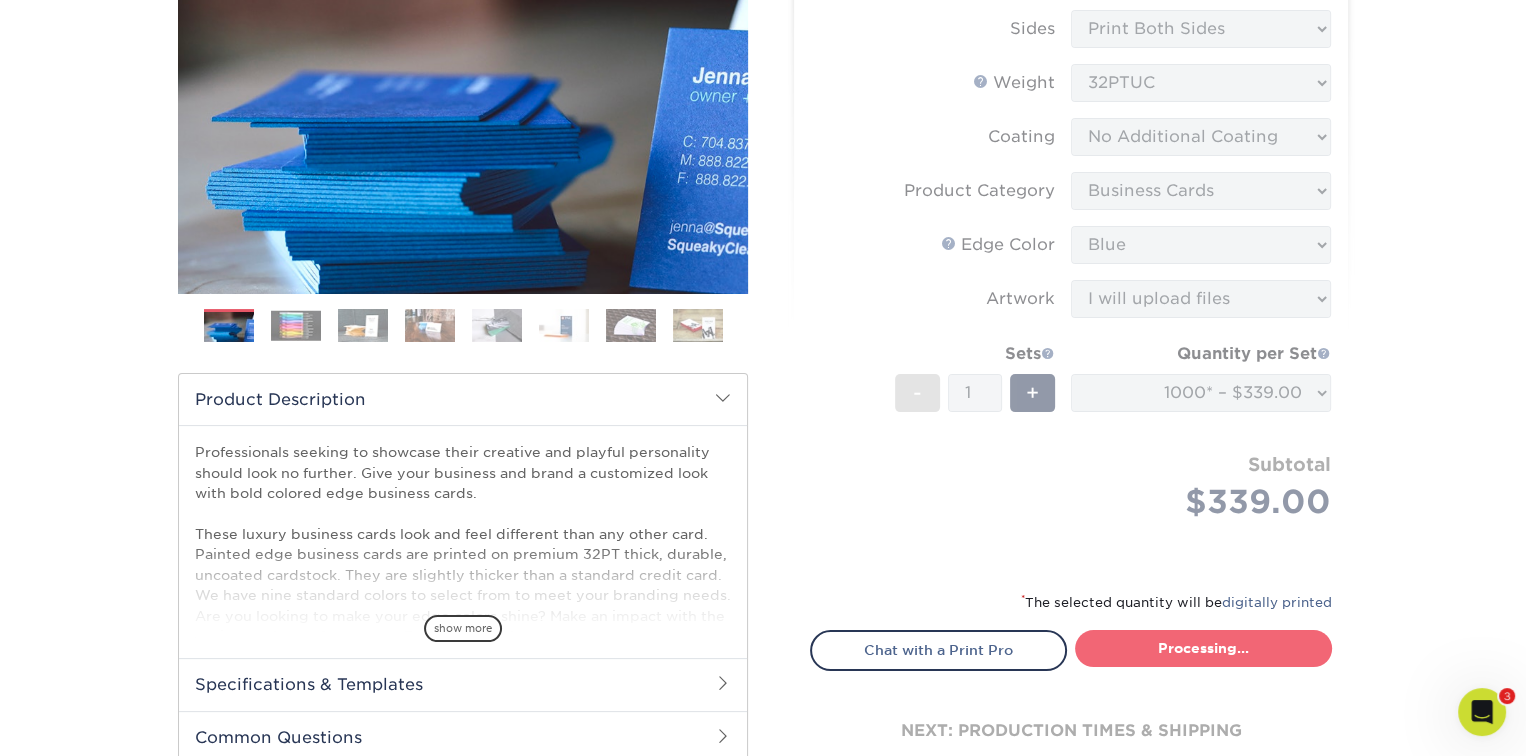 select on "2ef1fa48-fafb-46bb-a4ab-119a8375bdb2" 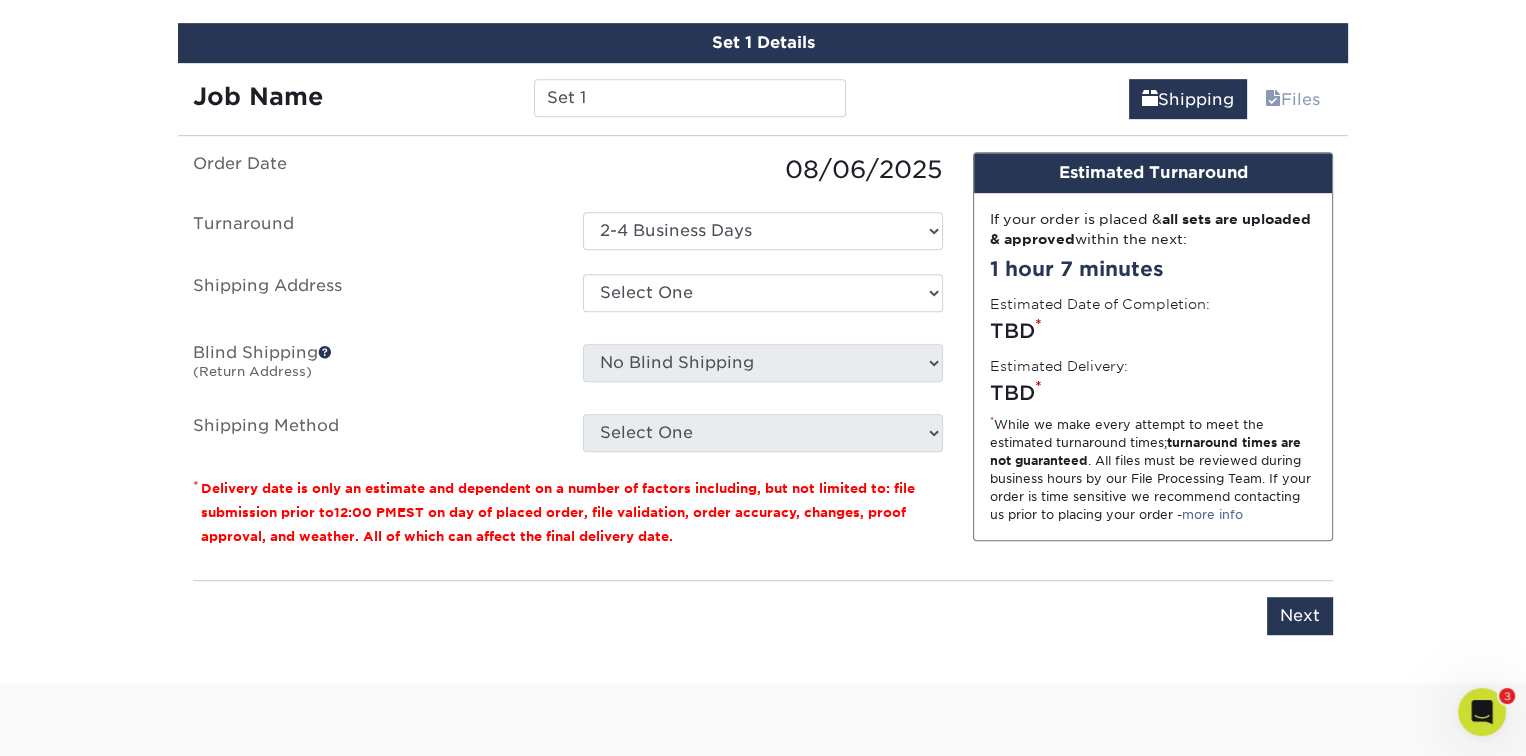 scroll, scrollTop: 1216, scrollLeft: 0, axis: vertical 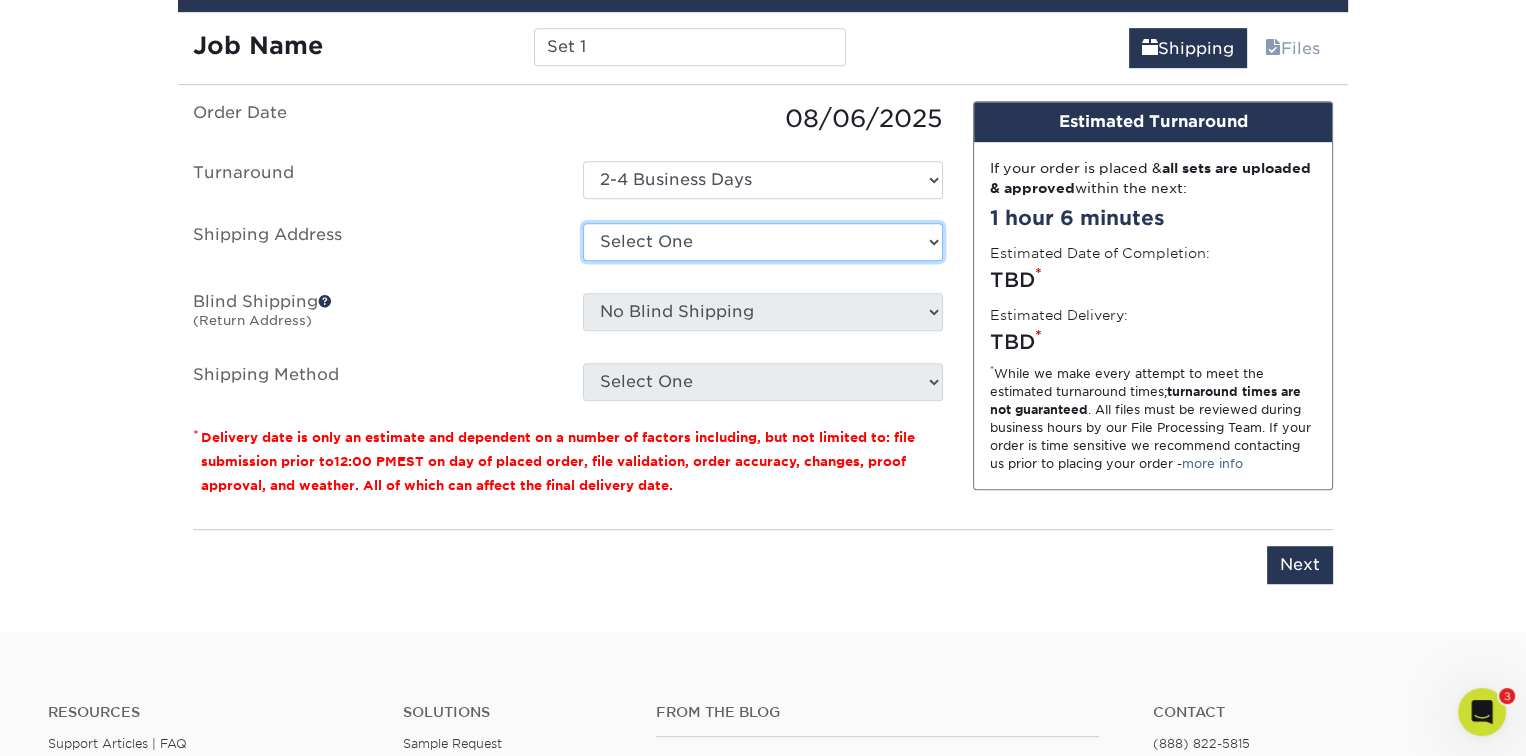 click on "Select One
[COMPANY] of [CITY]
+ Add New Address" at bounding box center (763, 242) 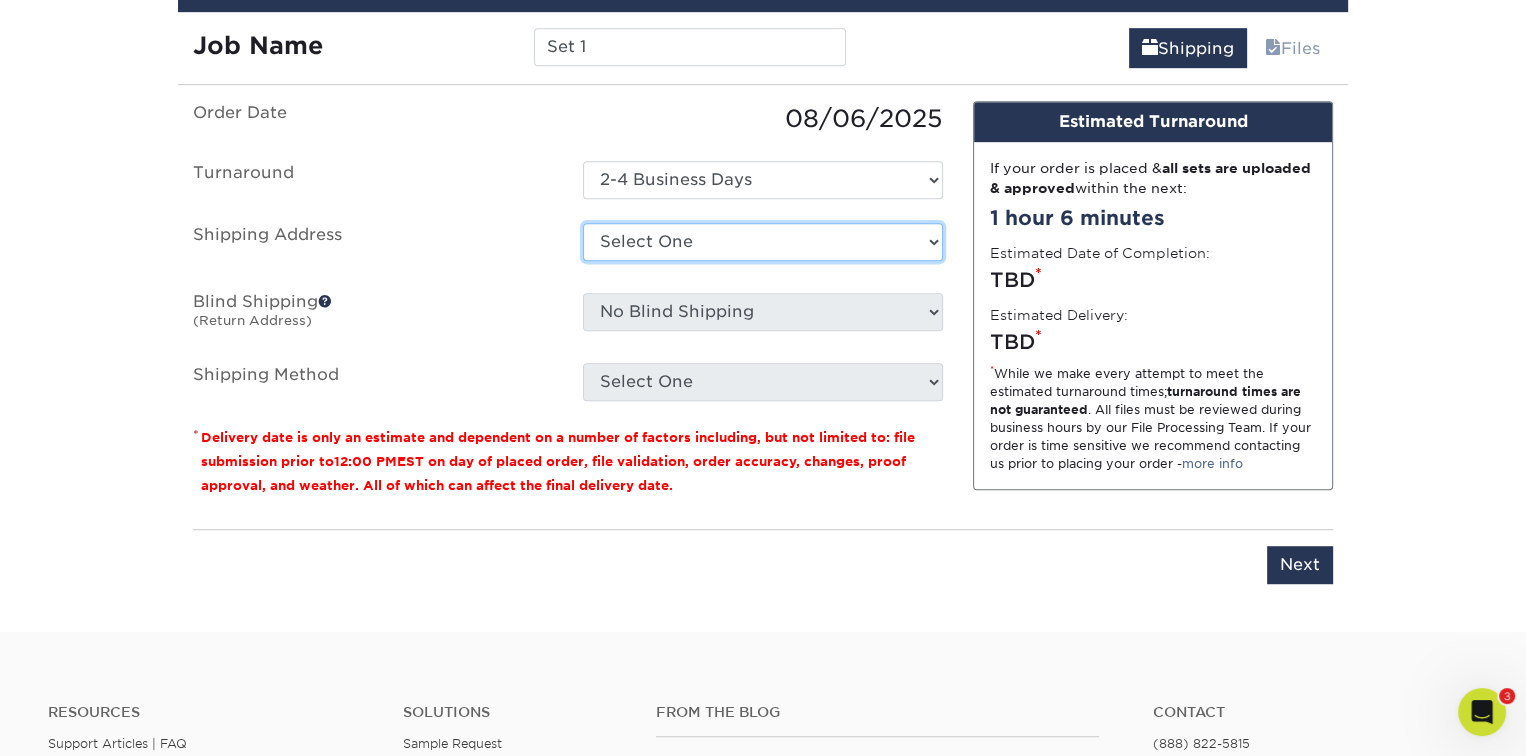 select on "204752" 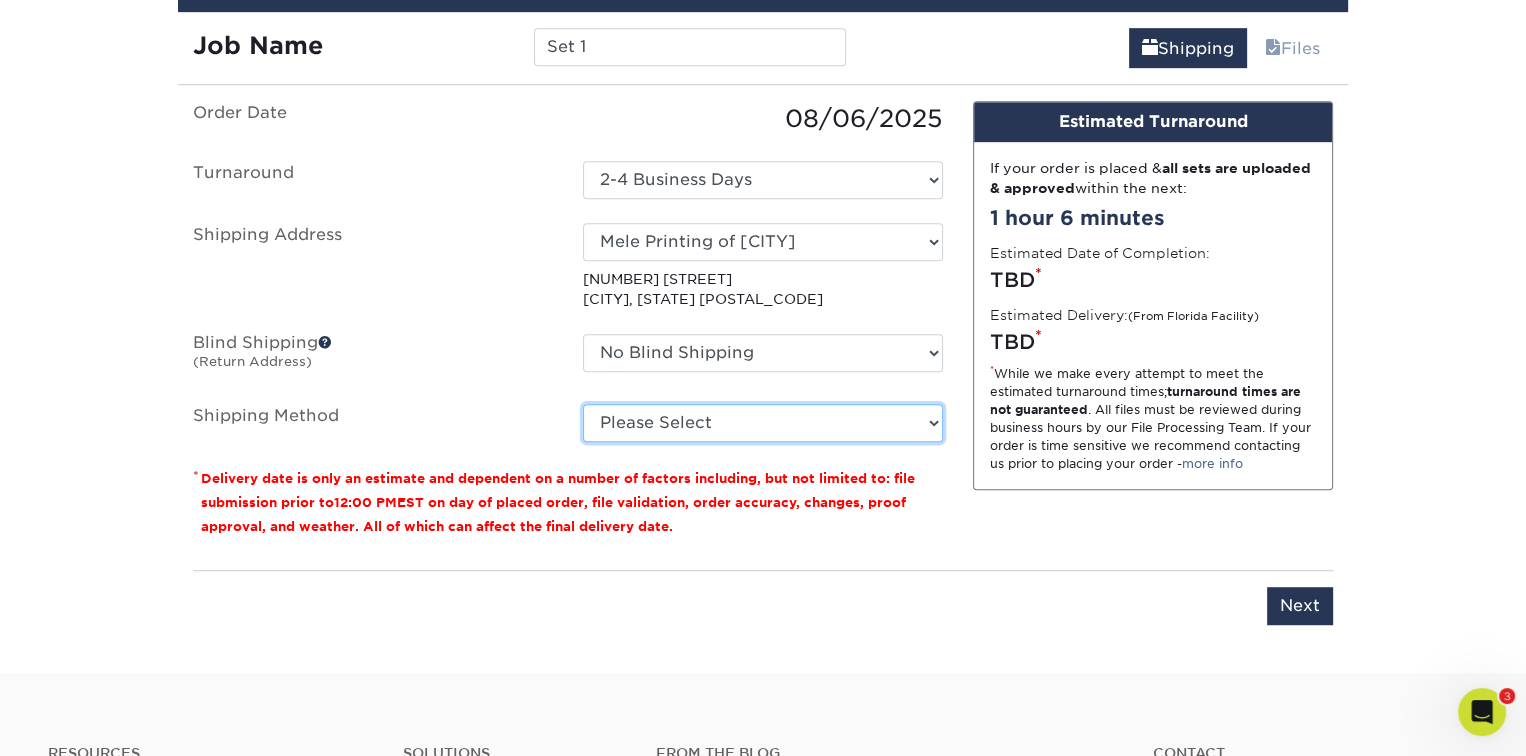 click on "Please Select Ground Shipping (+$8.96) 3 Day Shipping Service (+$19.47) 2 Day Air Shipping (+$21.88) Next Day Shipping by 5pm (+$39.20) Next Day Shipping by 12 noon (+$41.81) Next Day Air Early A.M. (+$203.45)" at bounding box center [763, 423] 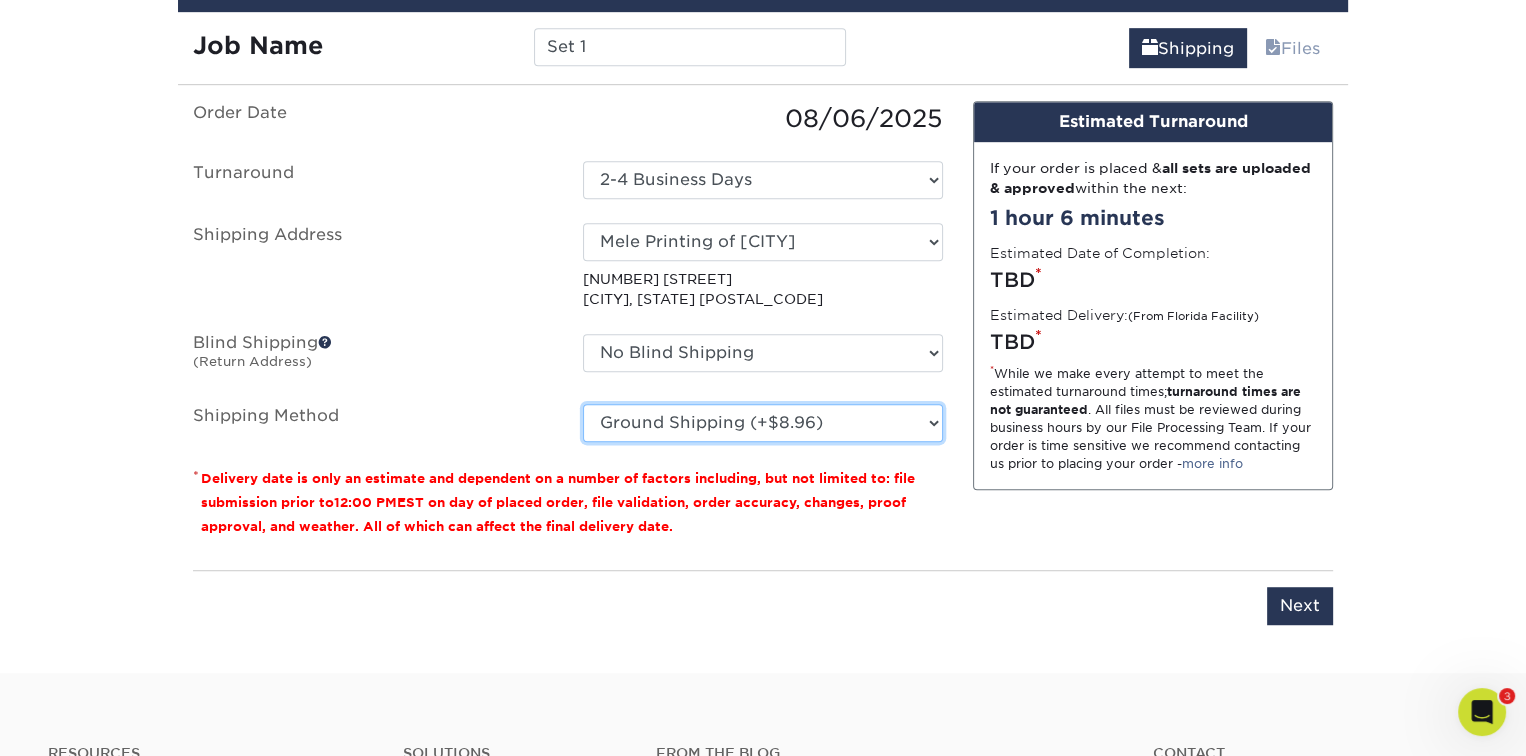 click on "Please Select Ground Shipping (+$8.96) 3 Day Shipping Service (+$19.47) 2 Day Air Shipping (+$21.88) Next Day Shipping by 5pm (+$39.20) Next Day Shipping by 12 noon (+$41.81) Next Day Air Early A.M. (+$203.45)" at bounding box center [763, 423] 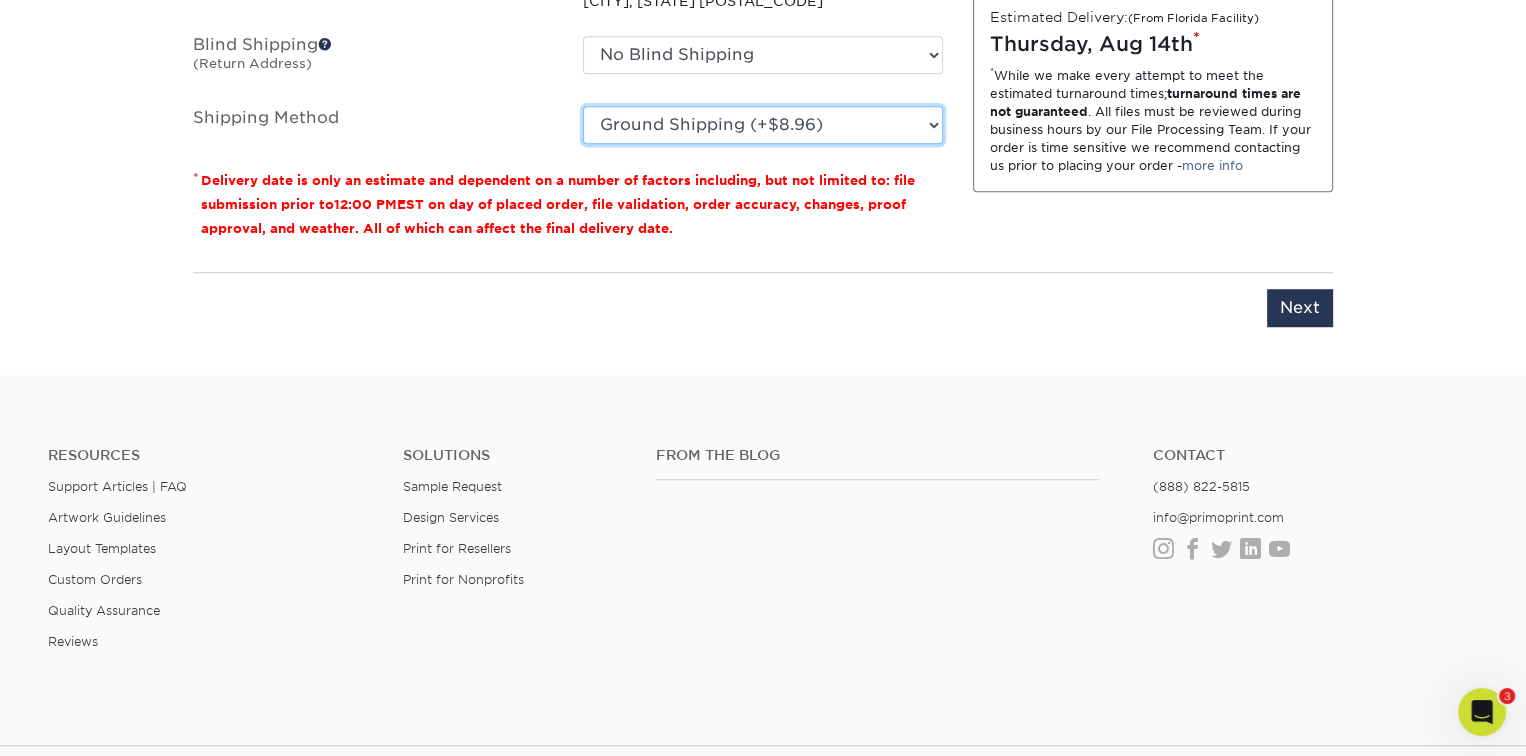 scroll, scrollTop: 1516, scrollLeft: 0, axis: vertical 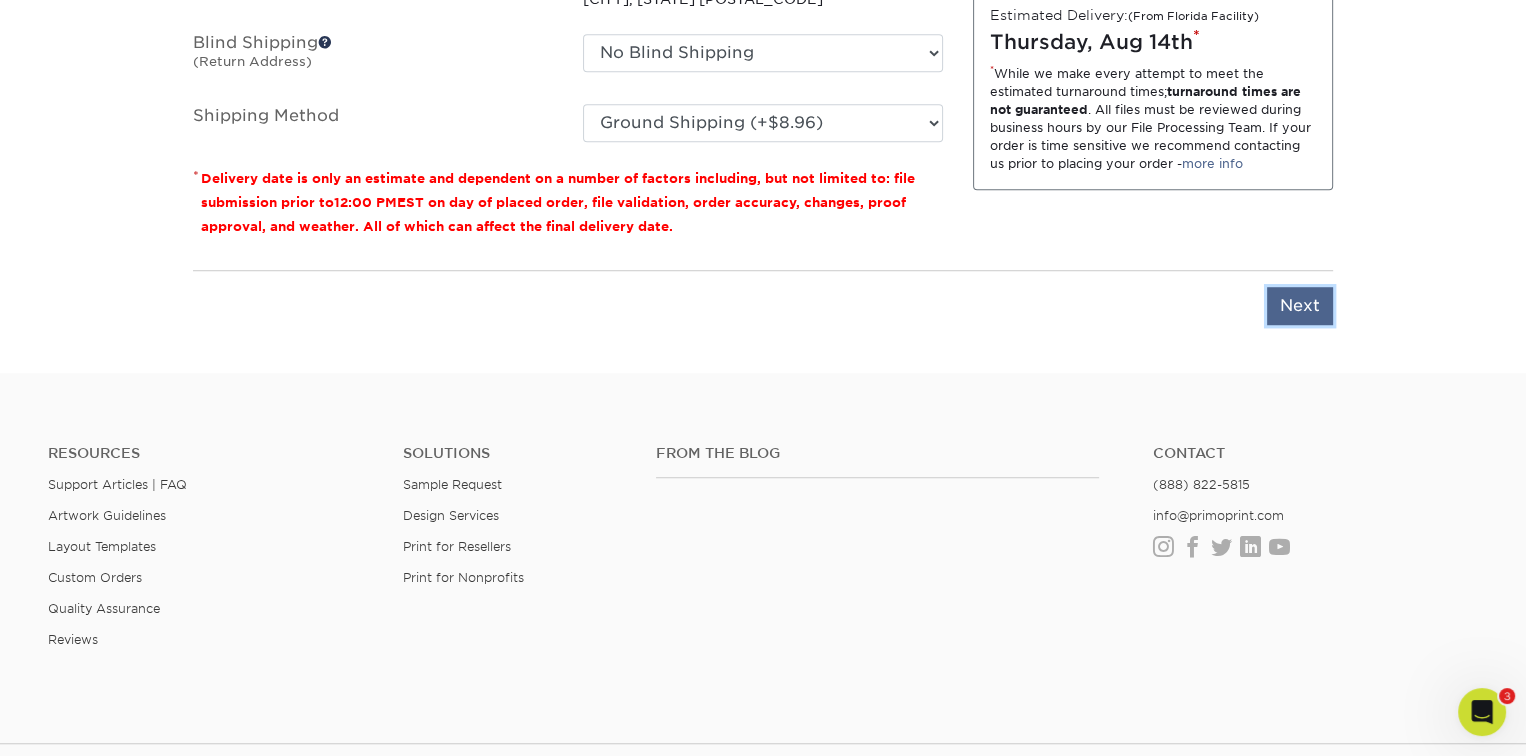 click on "Next" at bounding box center [1300, 306] 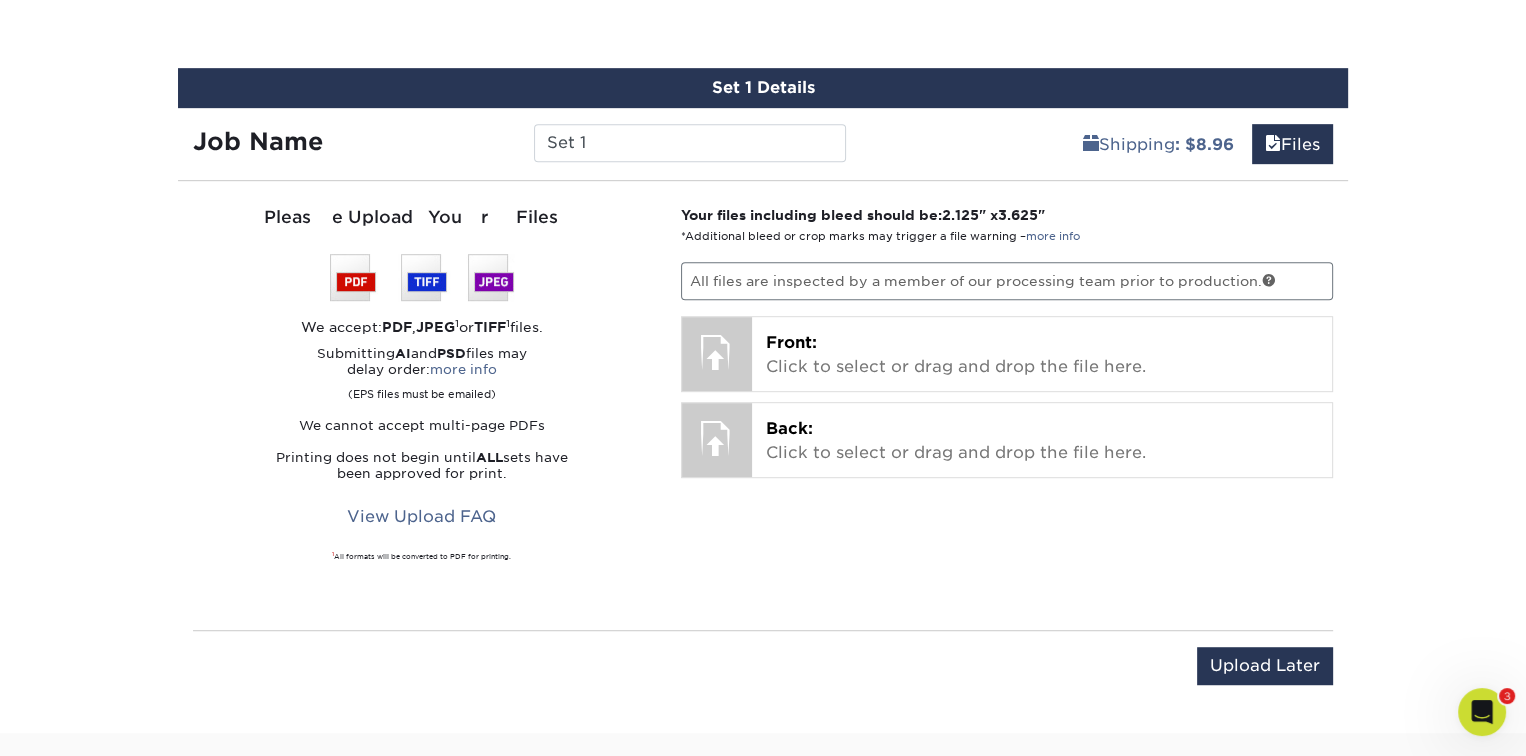 scroll, scrollTop: 1116, scrollLeft: 0, axis: vertical 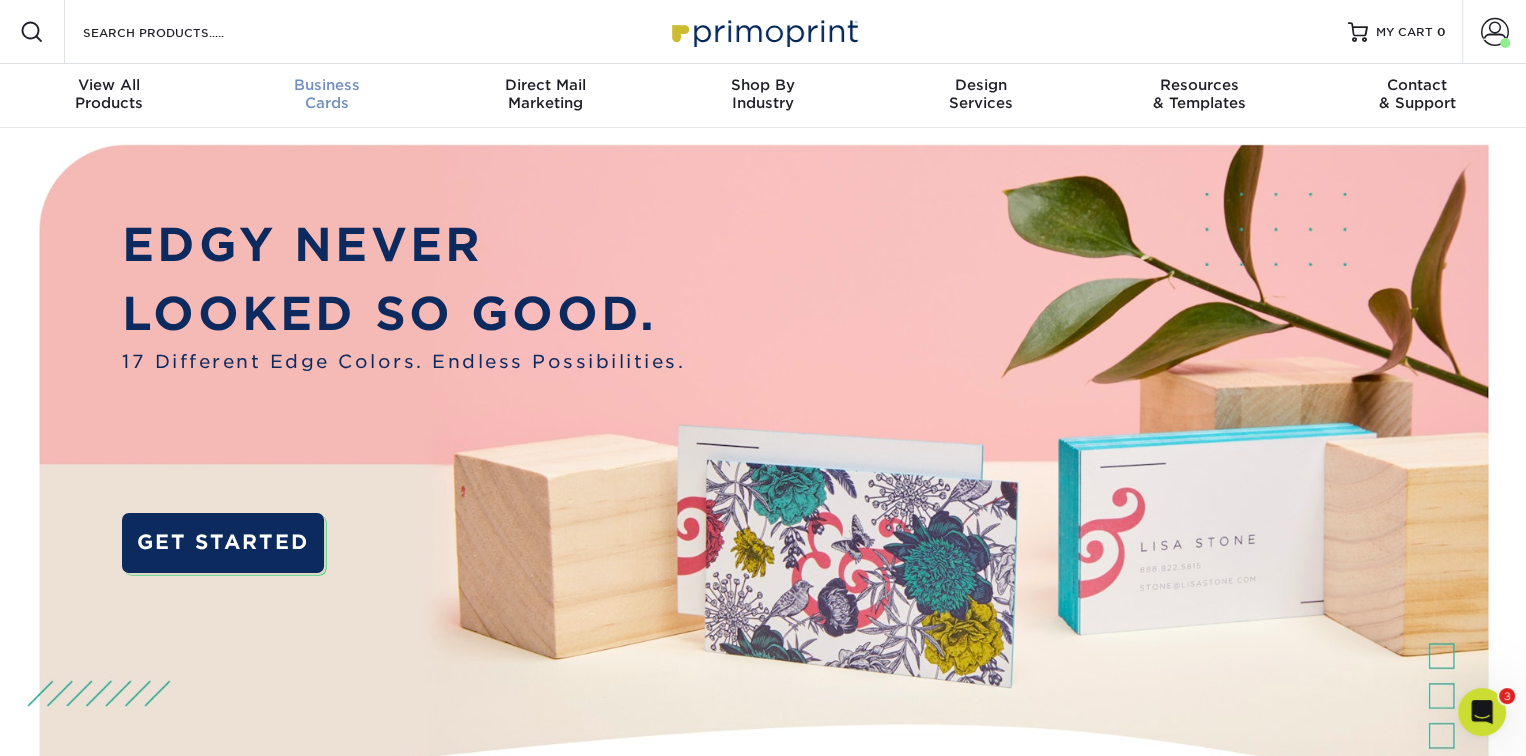 click on "Business  Cards" at bounding box center [327, 94] 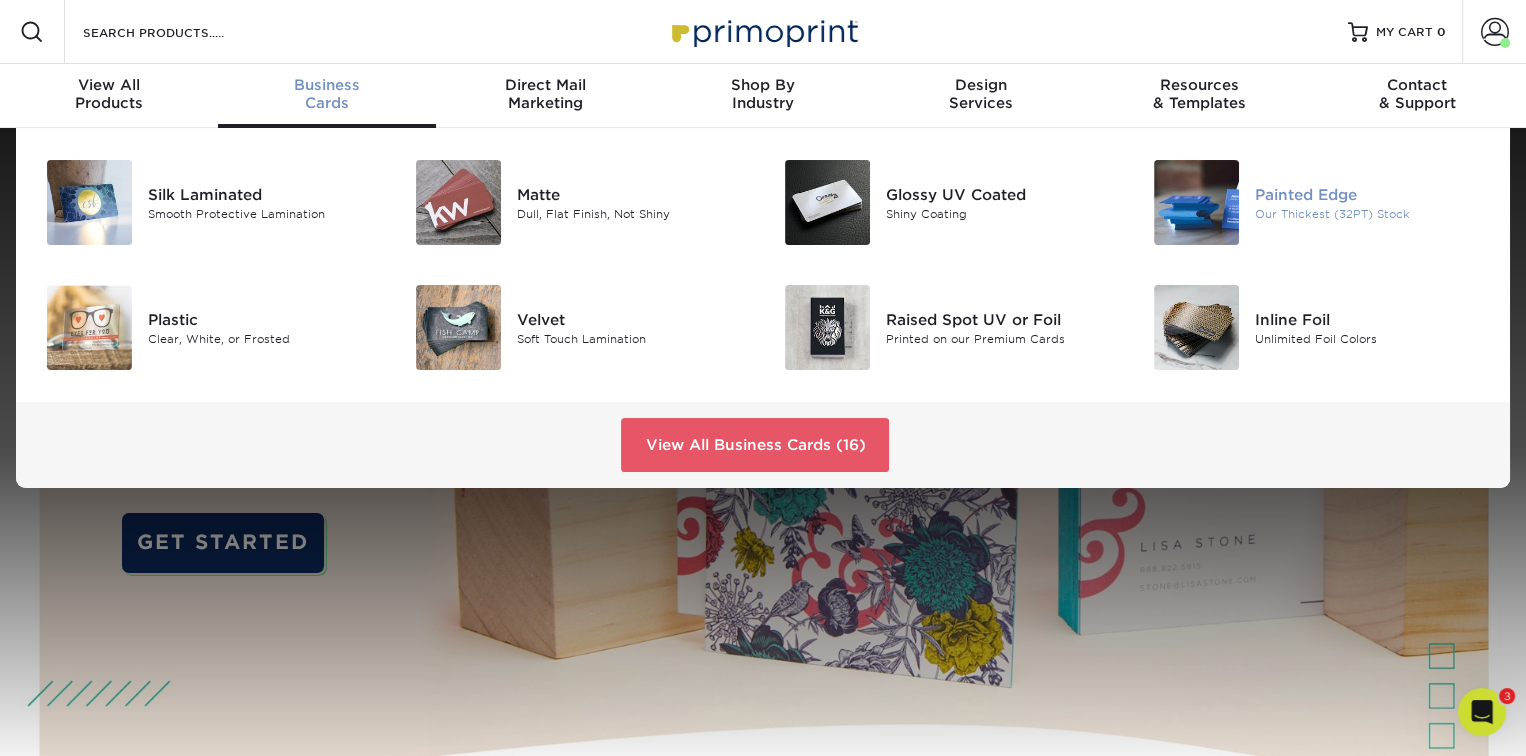 click at bounding box center (1196, 202) 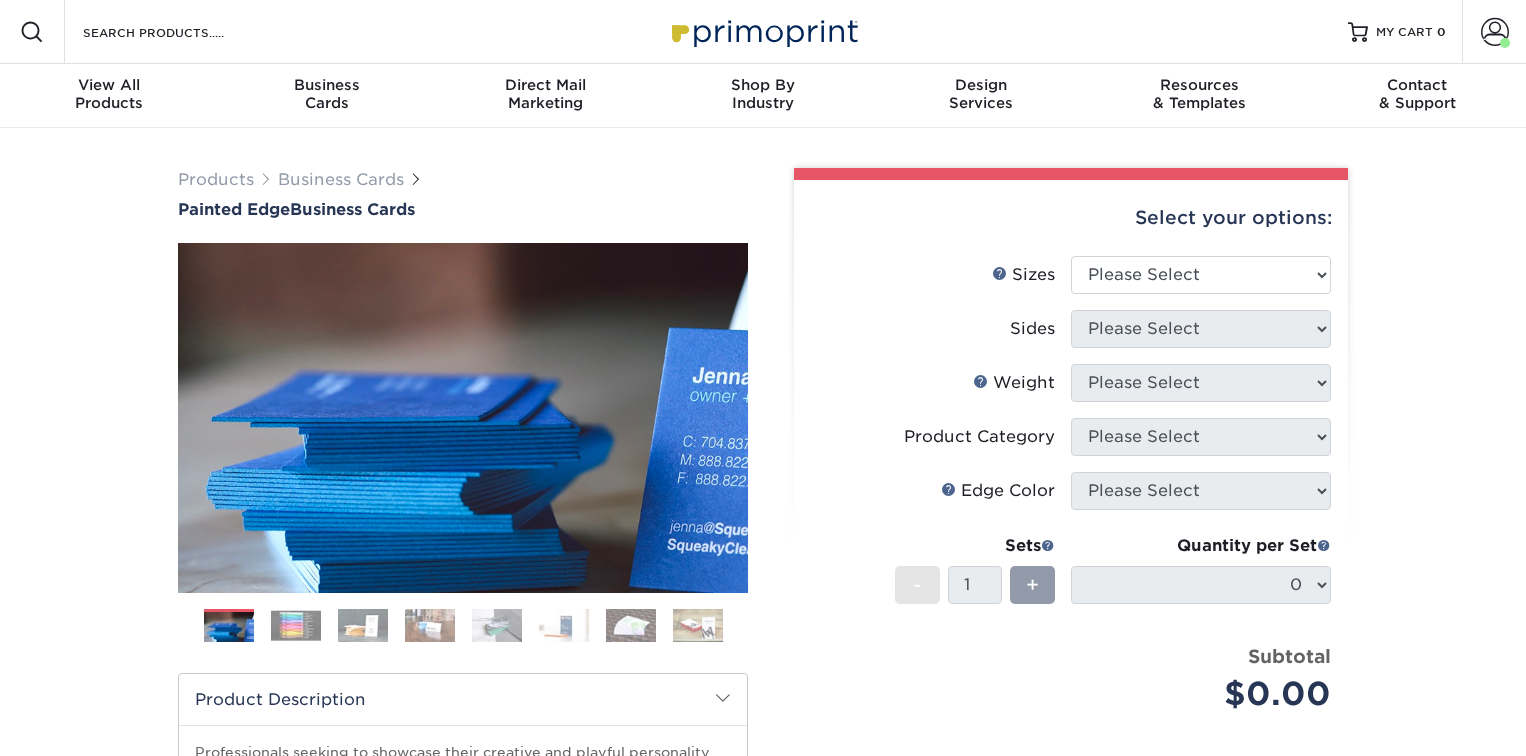 scroll, scrollTop: 0, scrollLeft: 0, axis: both 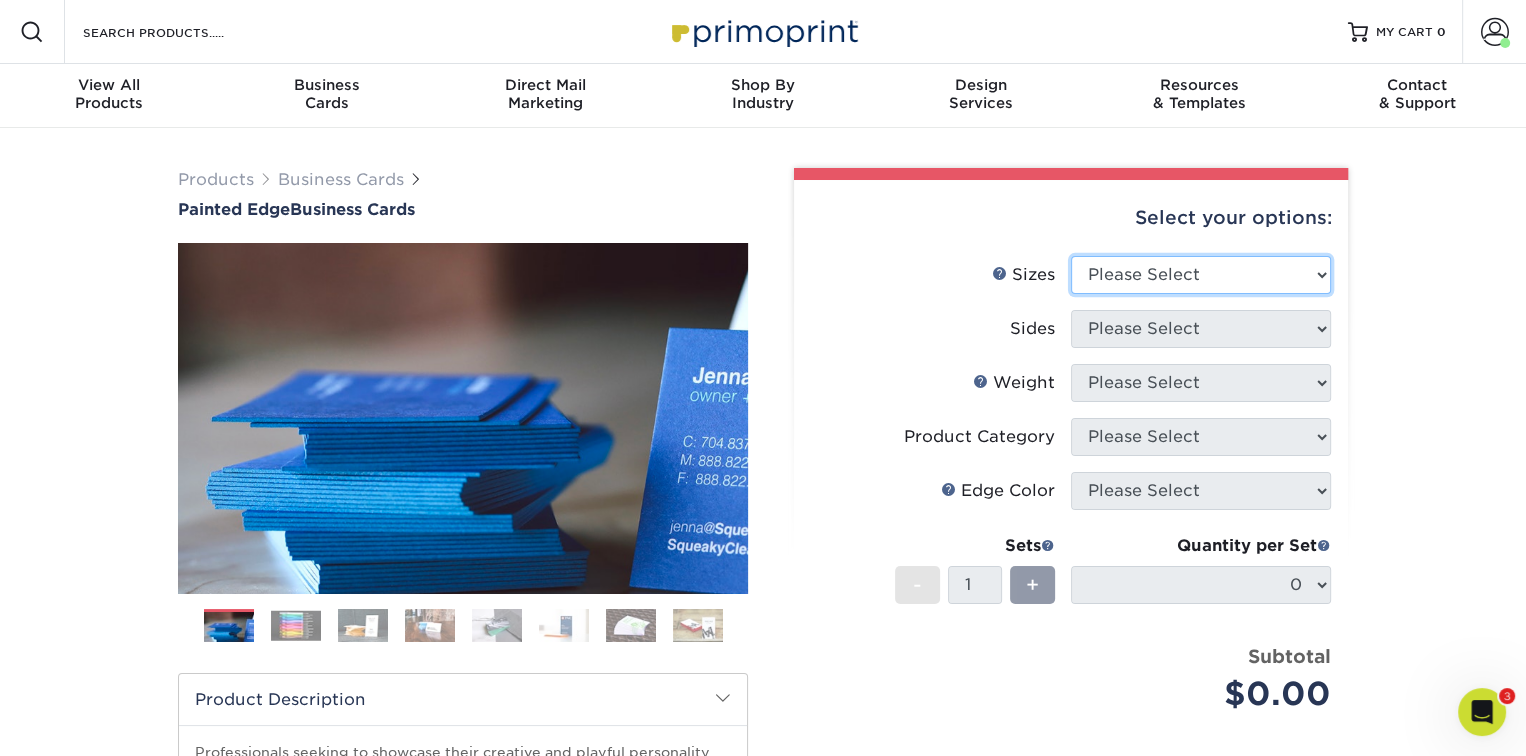 click on "Please Select
2" x 3.5" - Standard
2.125" x 3.375" - European
2.5" x 2.5" - Square" at bounding box center (1201, 275) 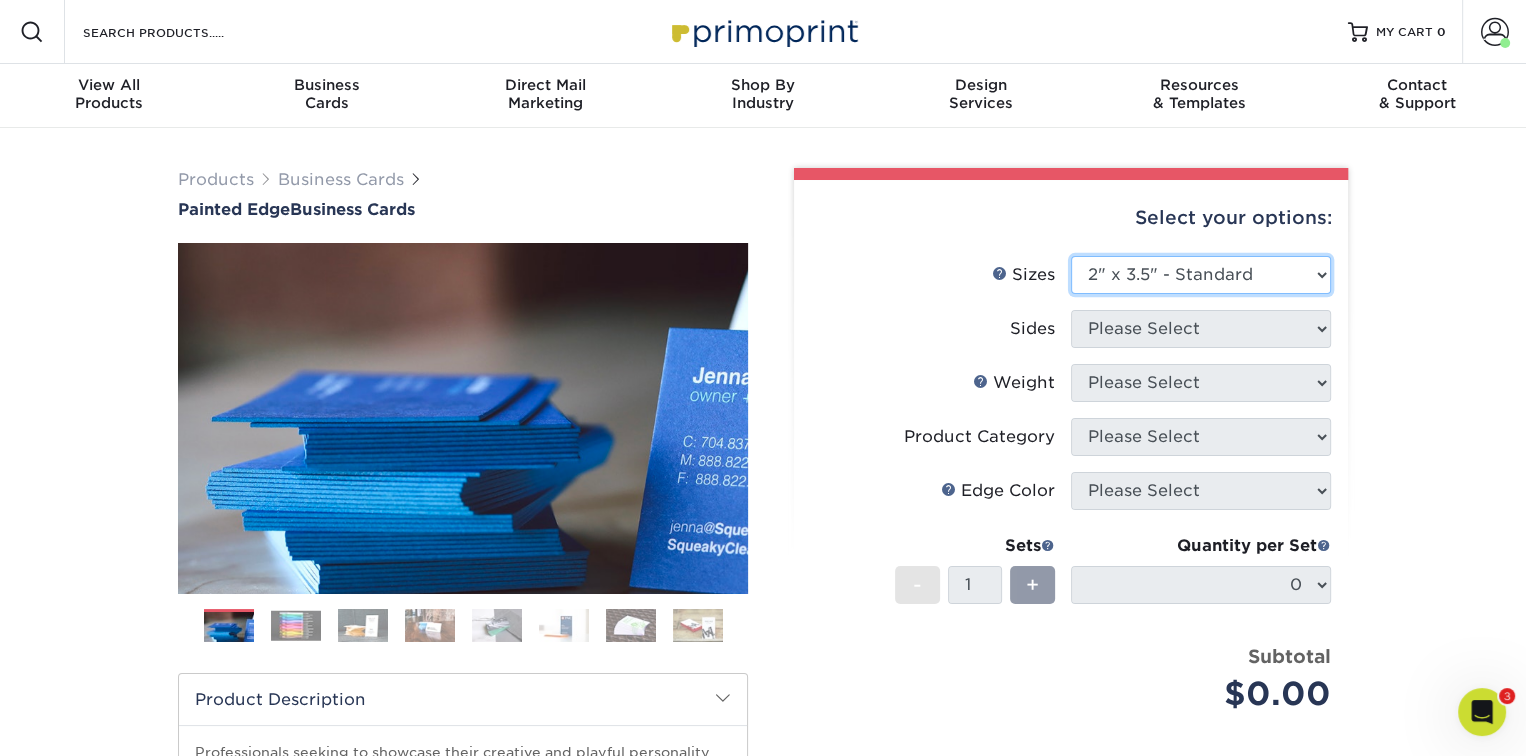 click on "Please Select
2" x 3.5" - Standard
2.125" x 3.375" - European
2.5" x 2.5" - Square" at bounding box center (1201, 275) 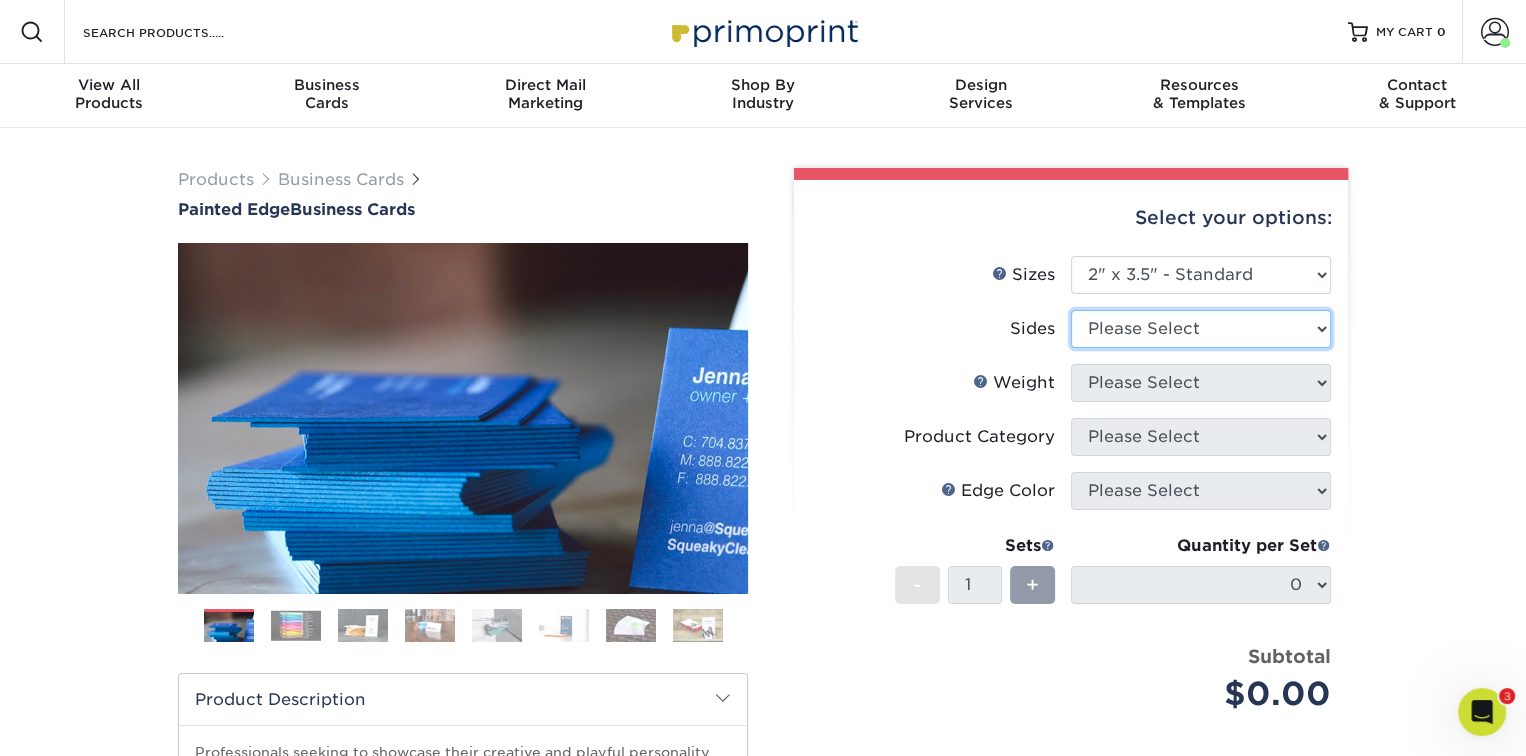 click on "Please Select Print Both Sides Print Front Only" at bounding box center [1201, 329] 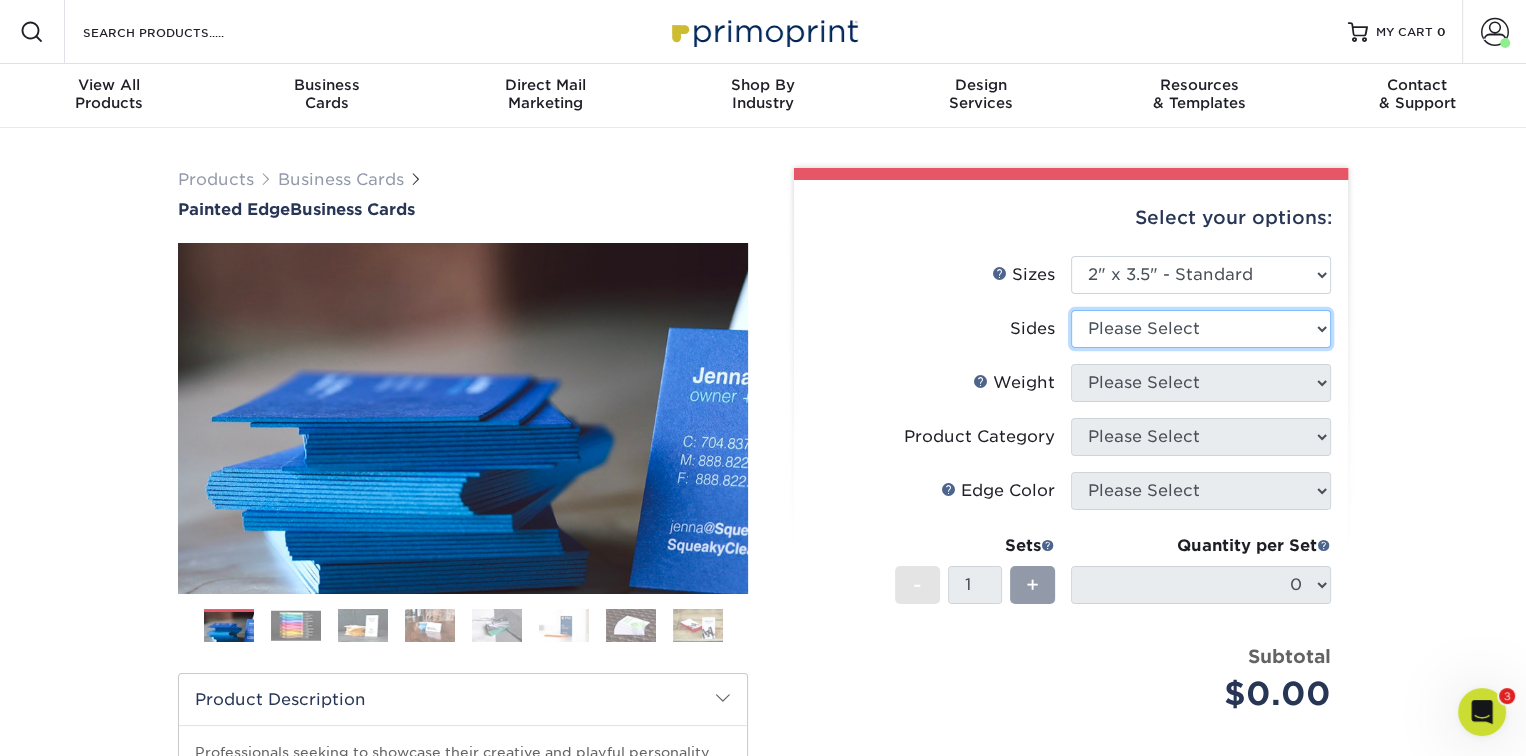 select on "13abbda7-1d64-4f25-8bb2-c179b224825d" 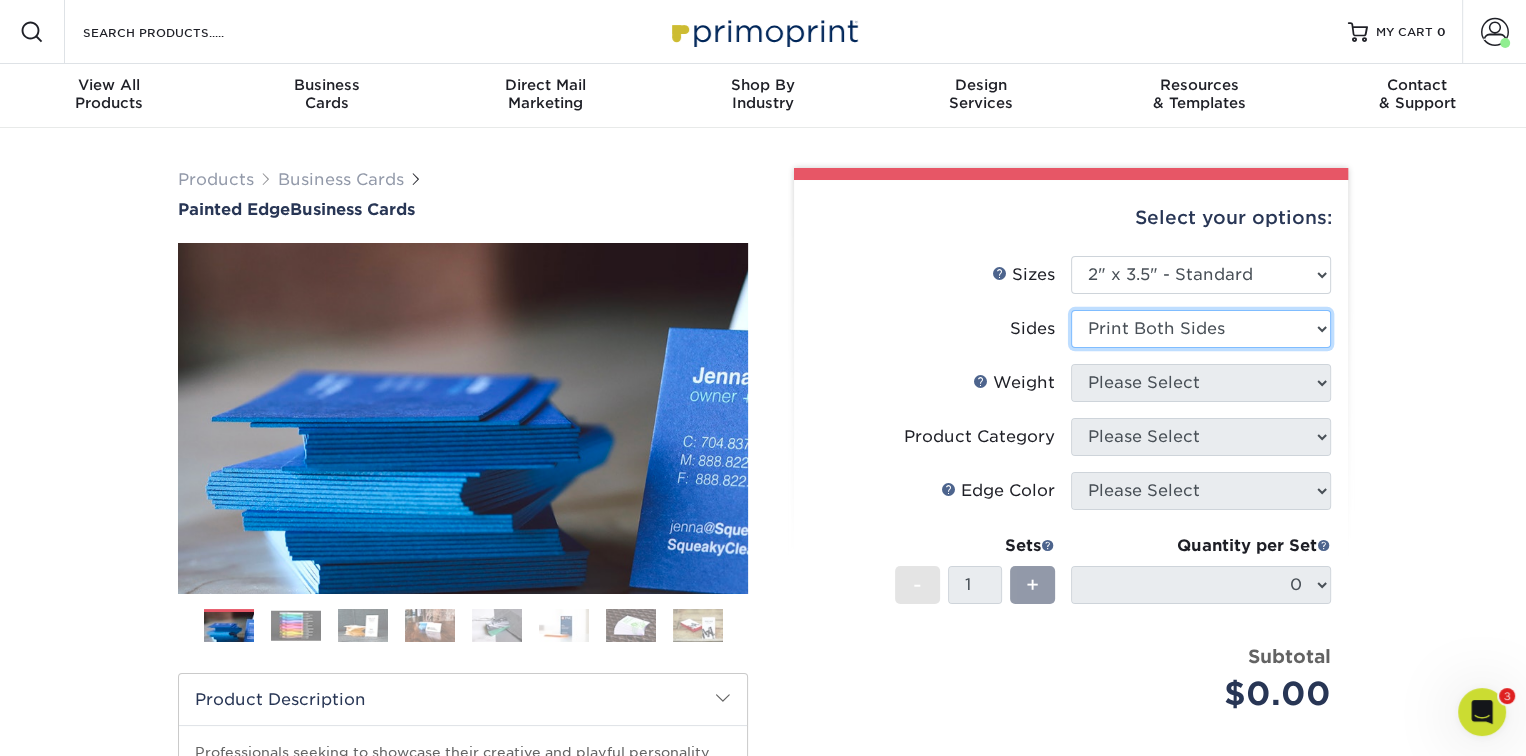 click on "Please Select Print Both Sides Print Front Only" at bounding box center (1201, 329) 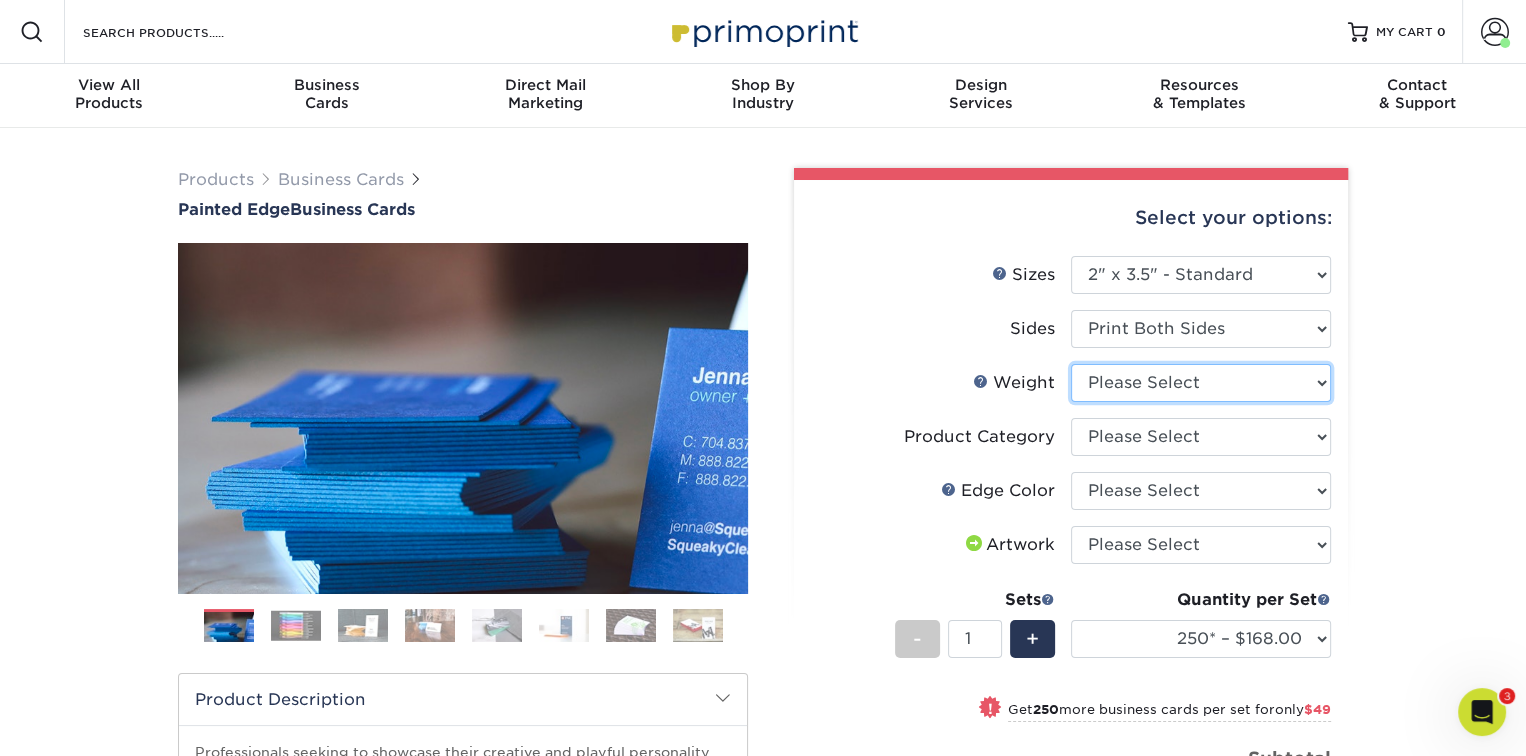 click on "Please Select 32PTUC" at bounding box center (1201, 383) 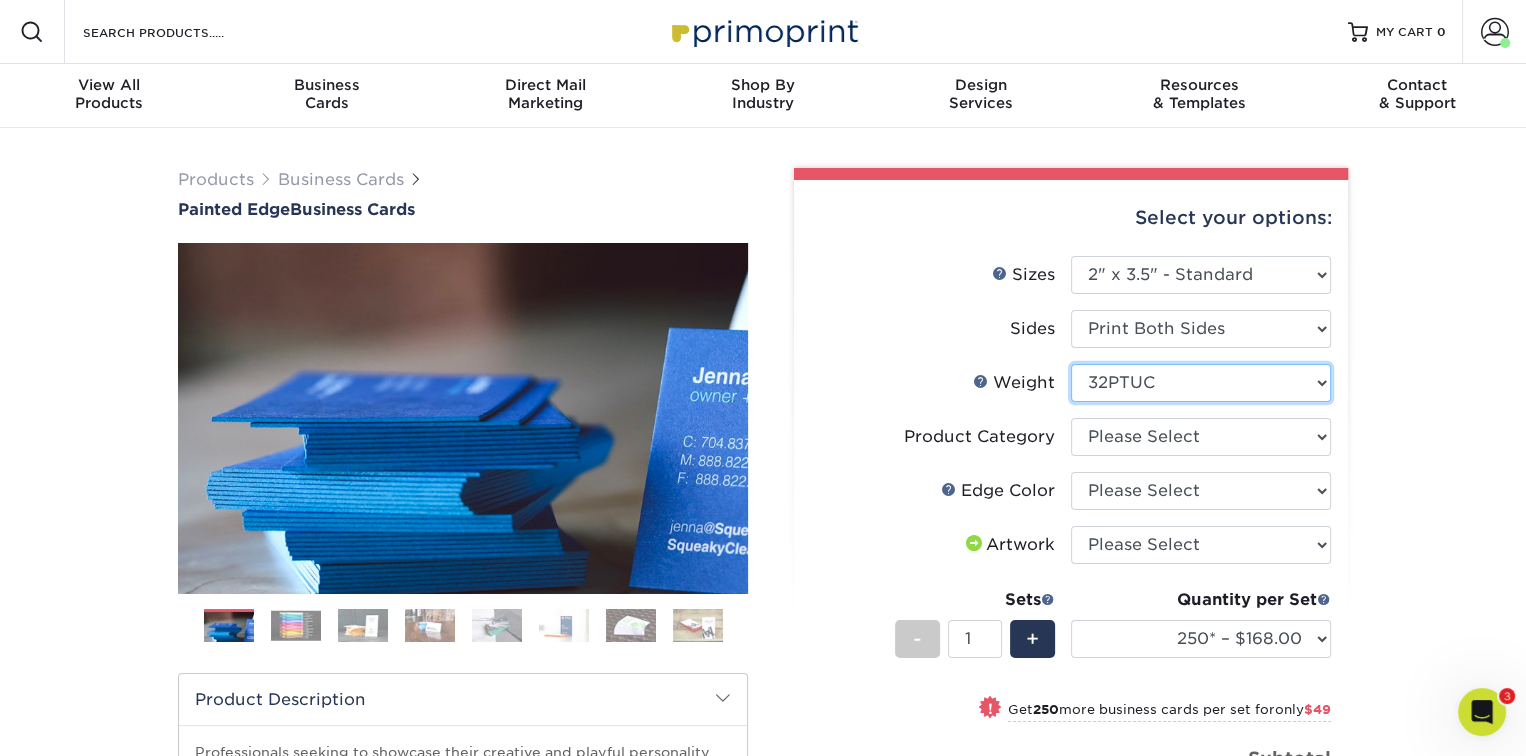 click on "Please Select 32PTUC" at bounding box center [1201, 383] 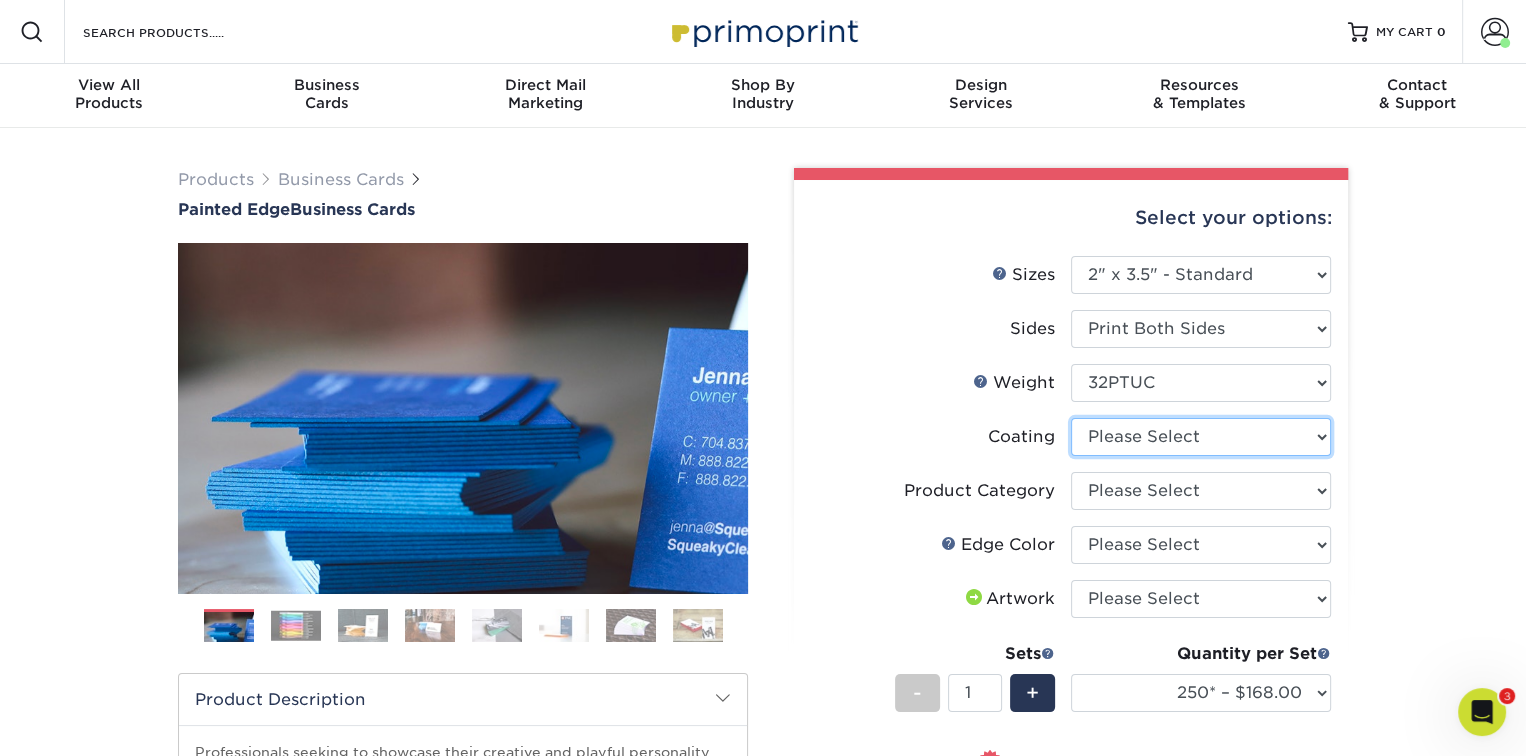 click at bounding box center (1201, 437) 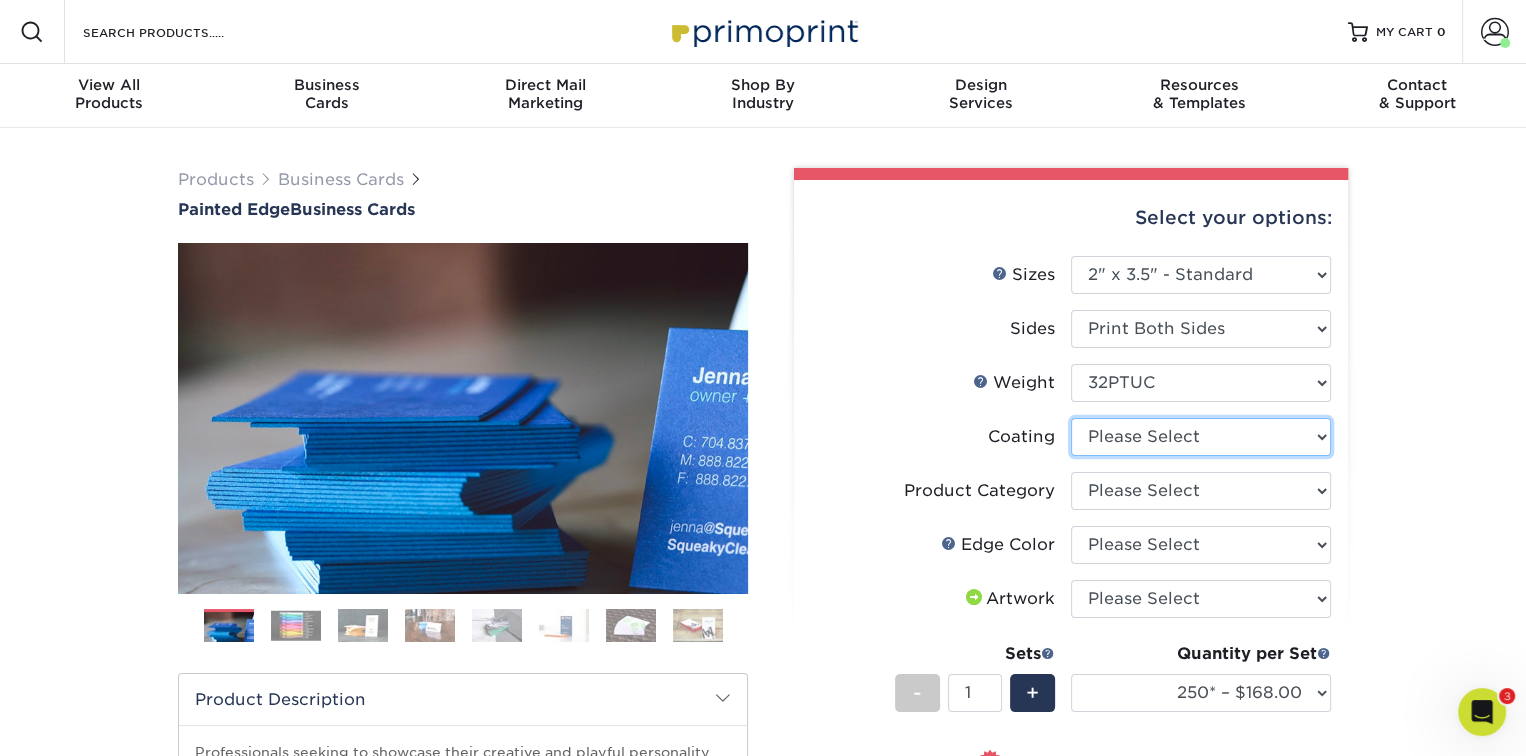 select on "3e7618de-abca-4bda-9f97-8b9129e913d8" 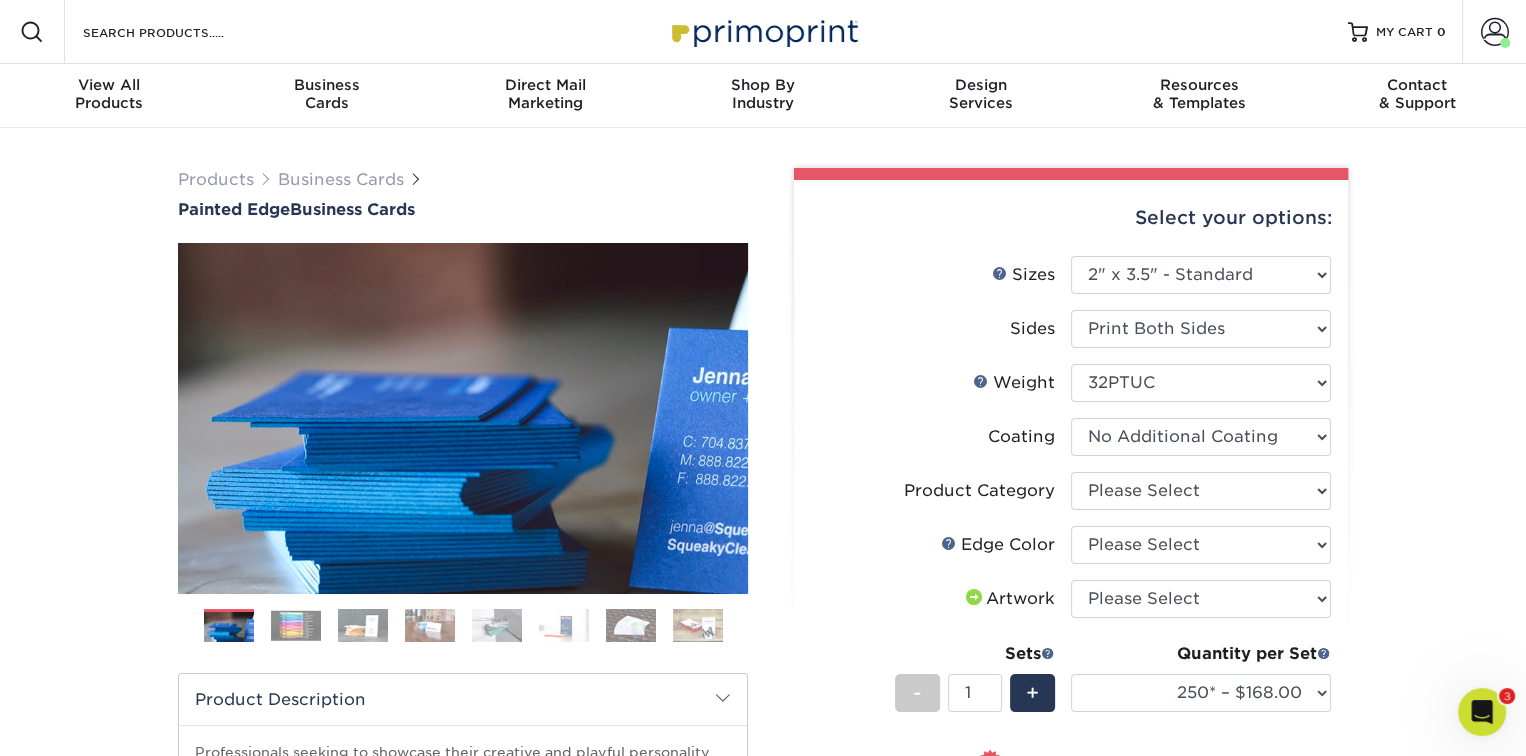 click at bounding box center (1201, 437) 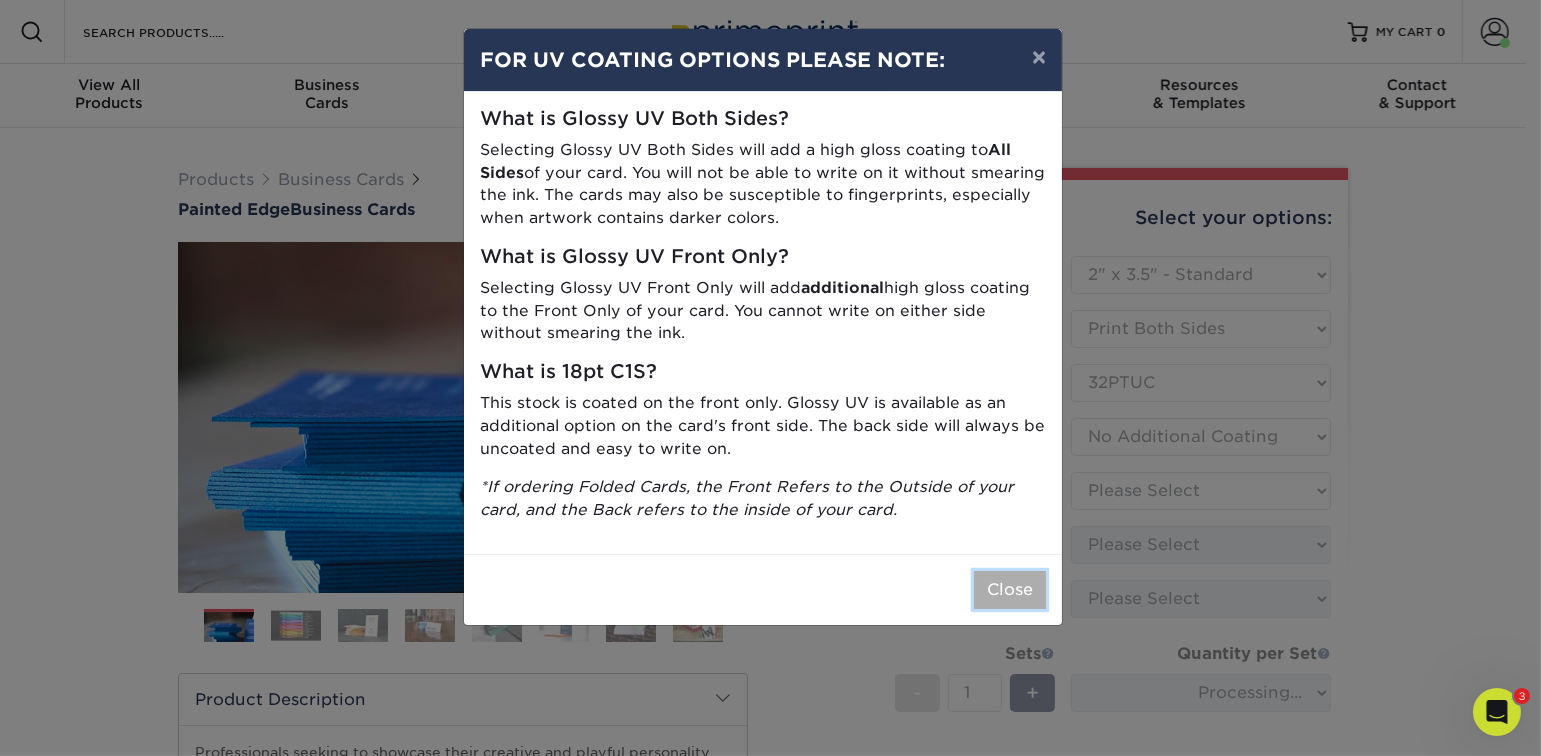 click on "Close" at bounding box center [1010, 590] 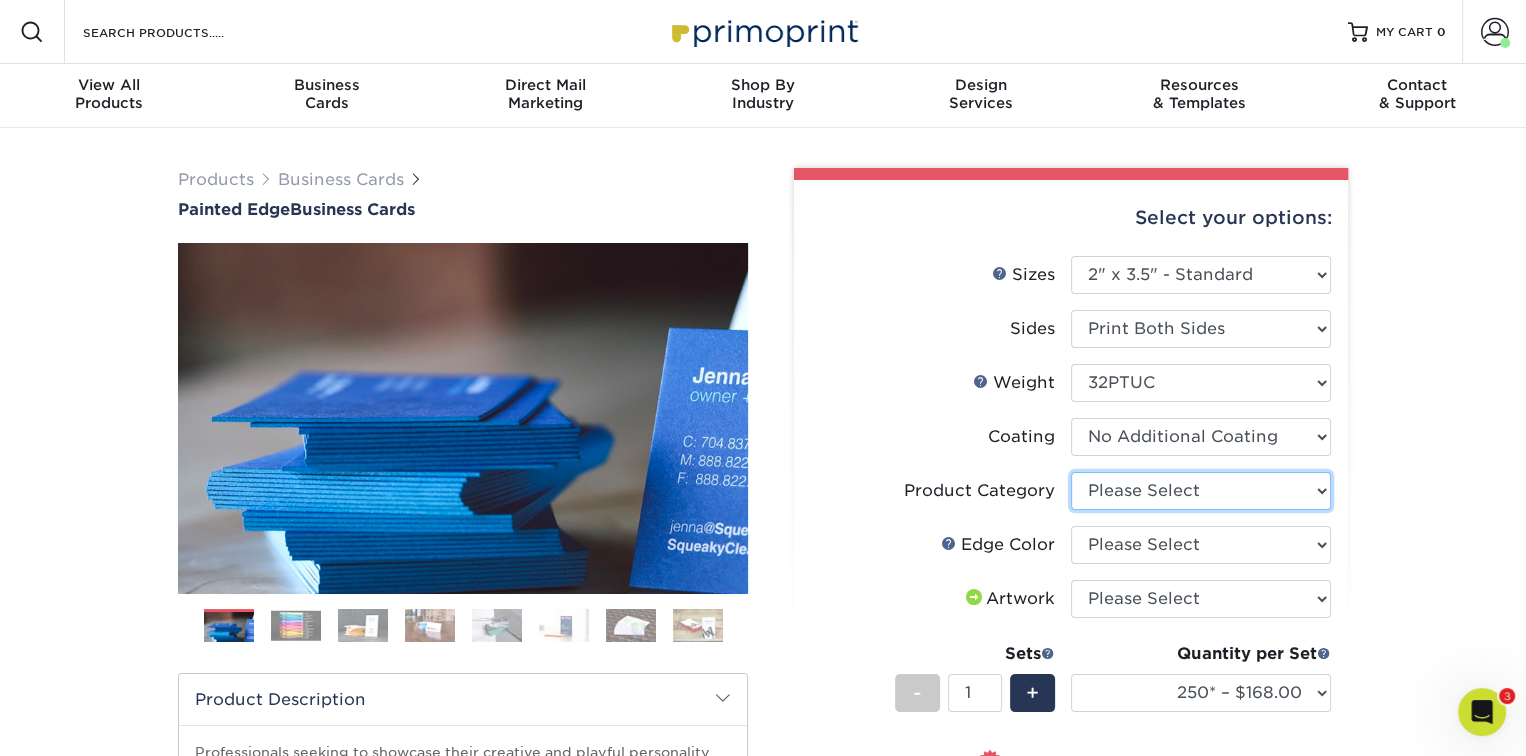 click on "Please Select Business Cards" at bounding box center (1201, 491) 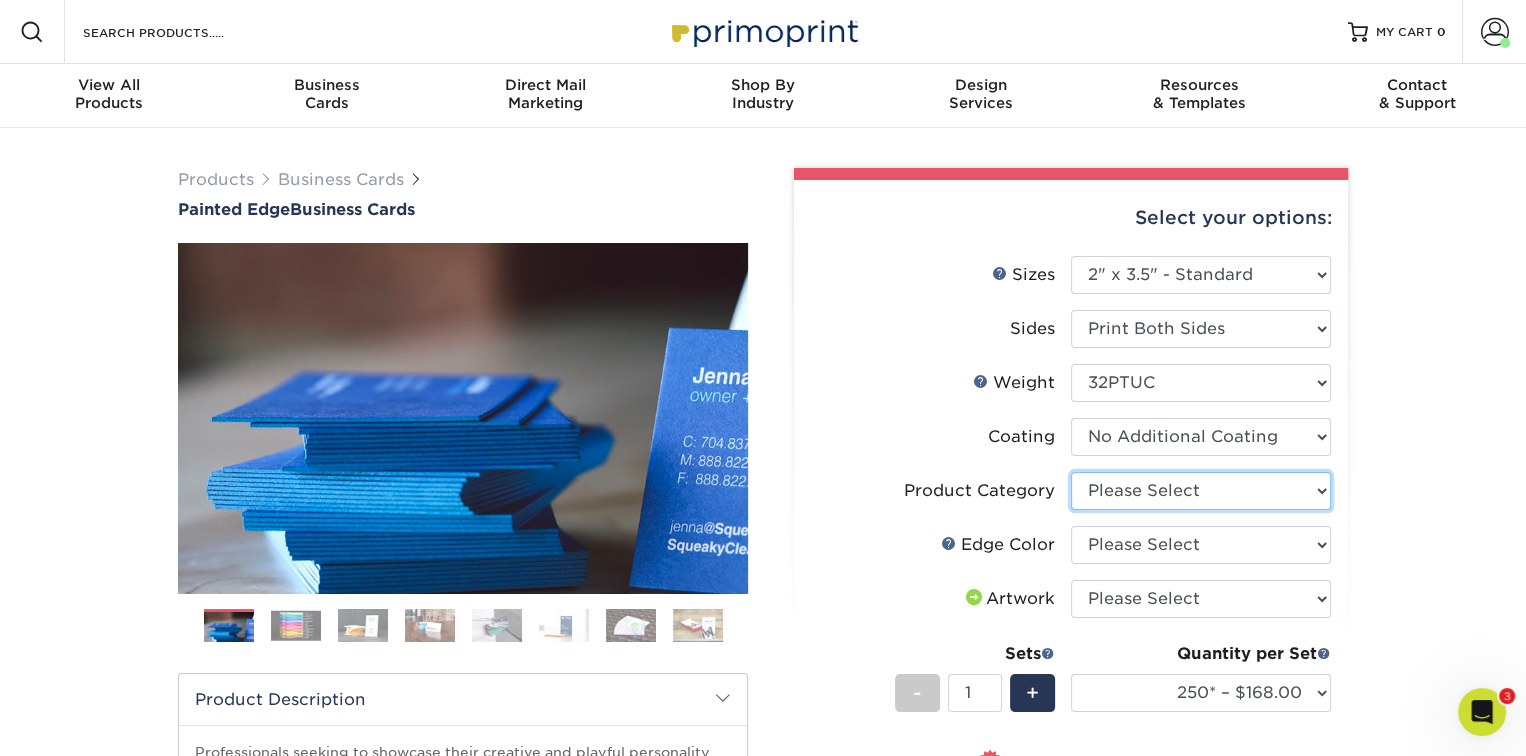 select on "3b5148f1-0588-4f88-a218-97bcfdce65c1" 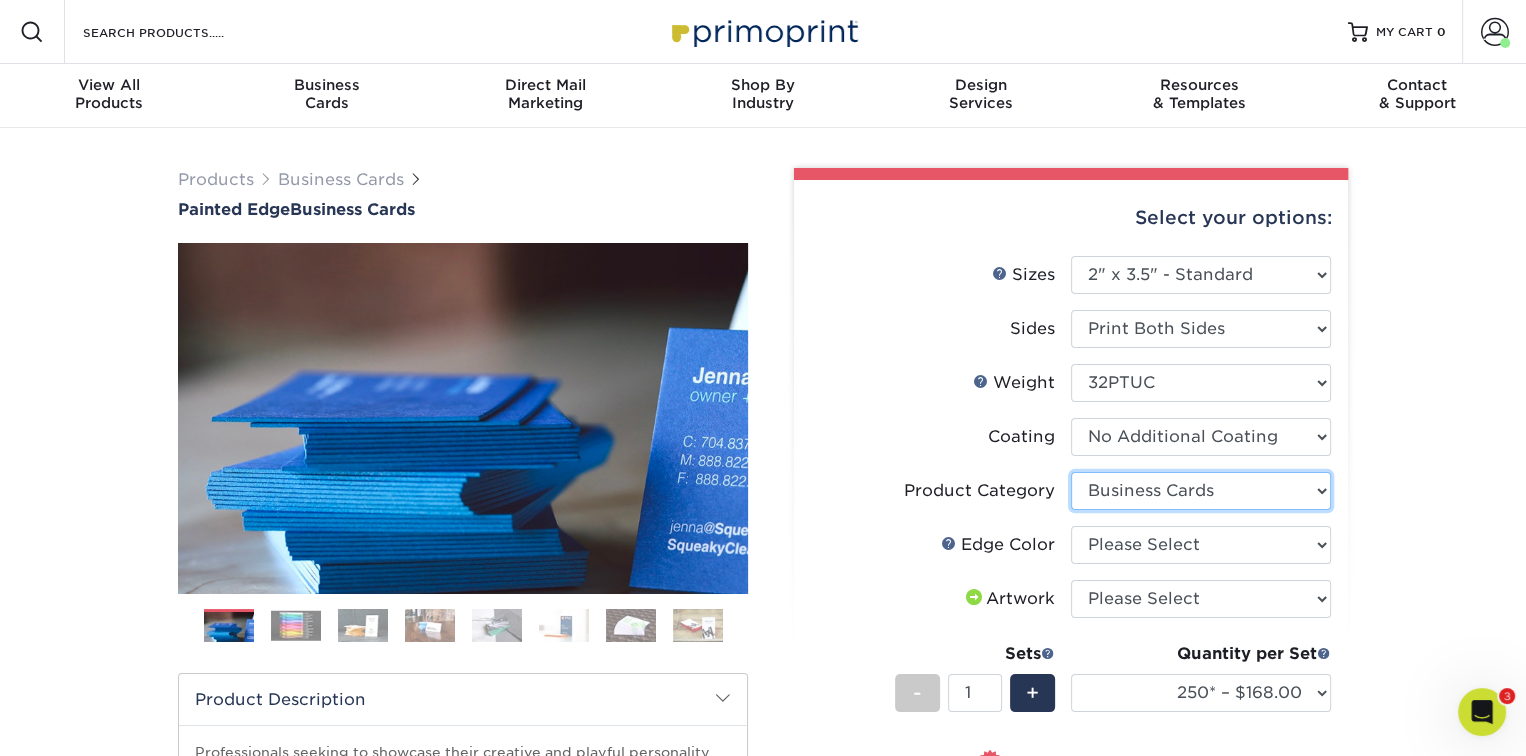click on "Please Select Business Cards" at bounding box center [1201, 491] 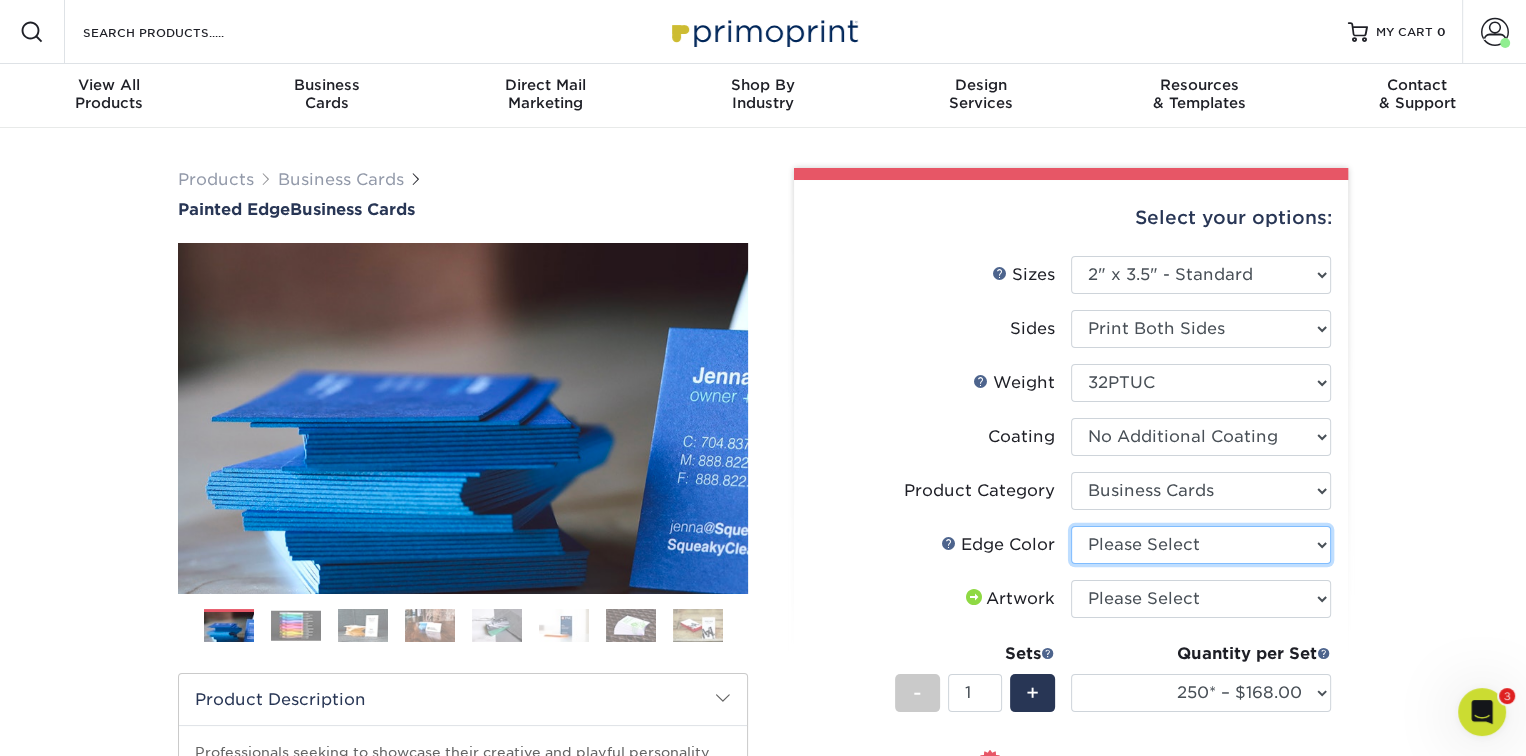 click on "Please Select Charcoal Black Brown Blue Pearlescent Blue Pearlescent Gold Pearlescent Green Pearlescent Pink Pearlescent Orange Pearlescent Purple Pearlescent Yellow Orange Pink Purple Red Turquoise White (Not Painted) Yellow" at bounding box center (1201, 545) 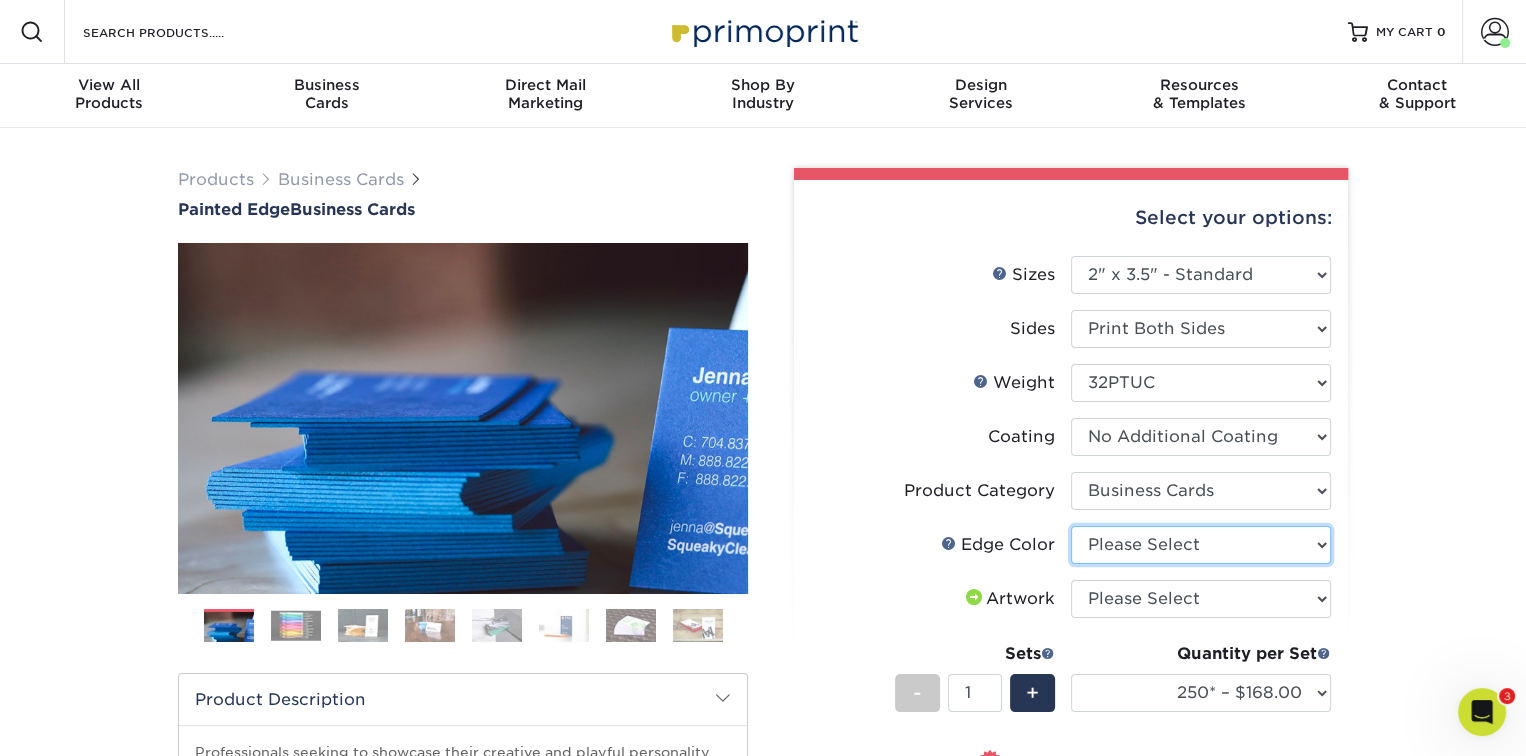 select on "8edf2e46-2dbb-4a7c-bc5c-20ba781fe219" 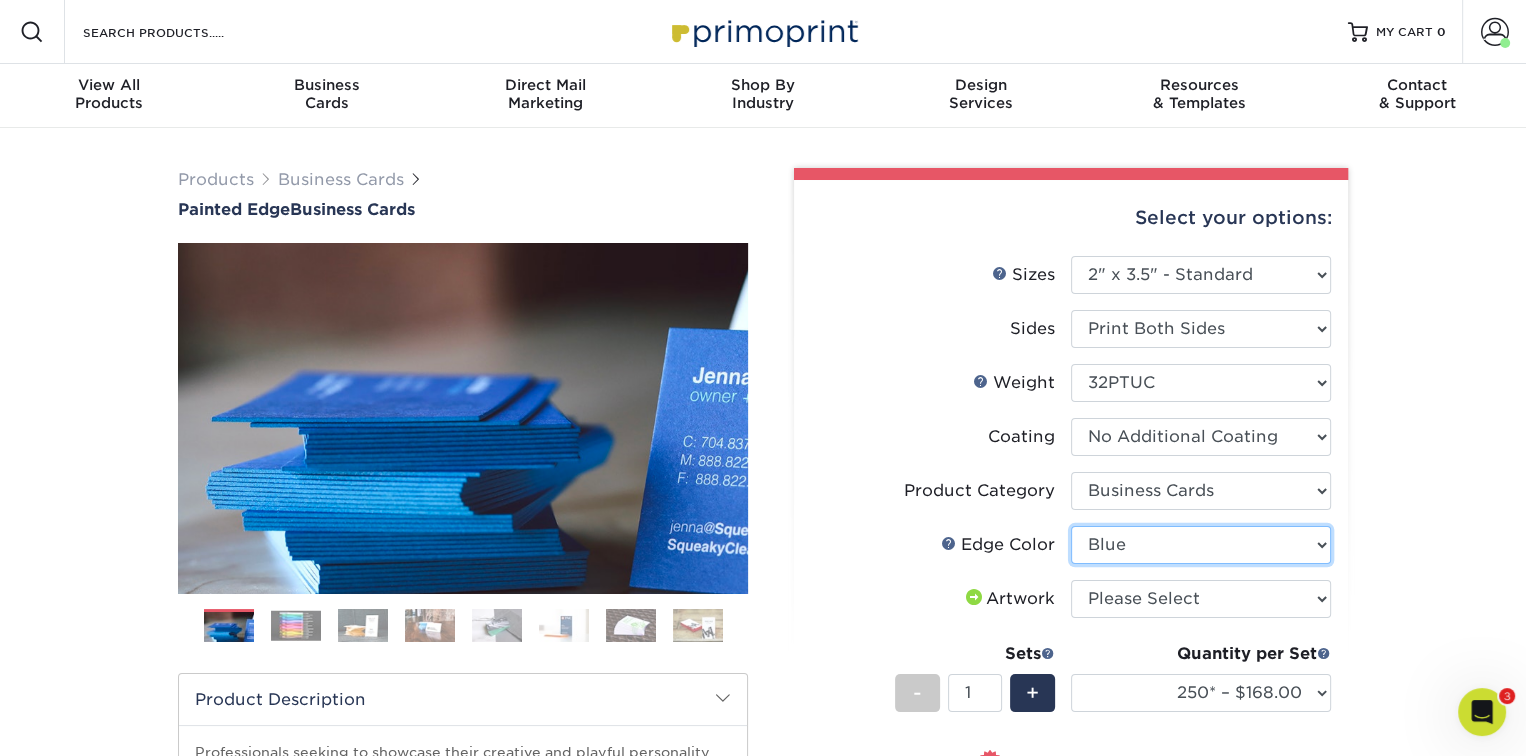 click on "Please Select Charcoal Black Brown Blue Pearlescent Blue Pearlescent Gold Pearlescent Green Pearlescent Pink Pearlescent Orange Pearlescent Purple Pearlescent Yellow Orange Pink Purple Red Turquoise White (Not Painted) Yellow" at bounding box center (1201, 545) 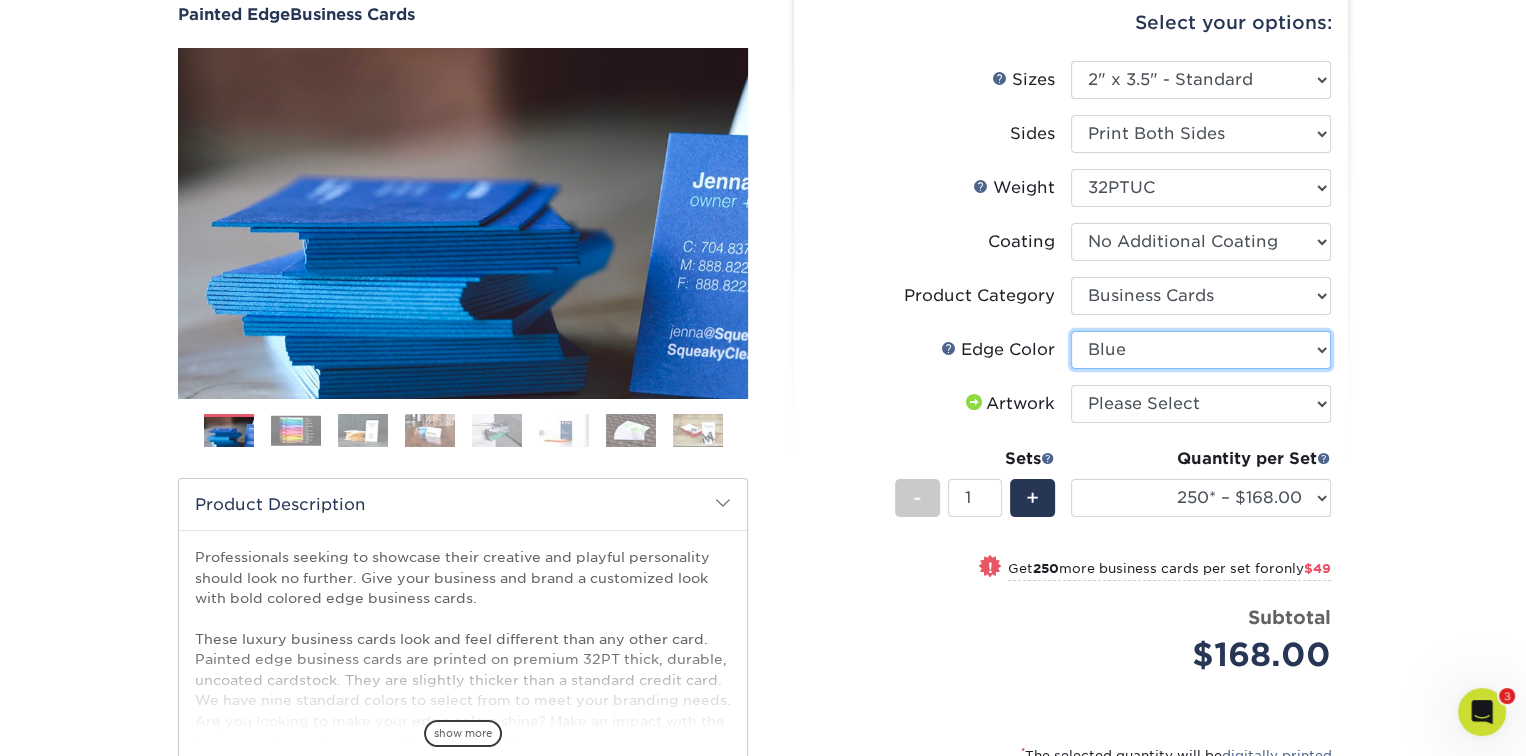 scroll, scrollTop: 200, scrollLeft: 0, axis: vertical 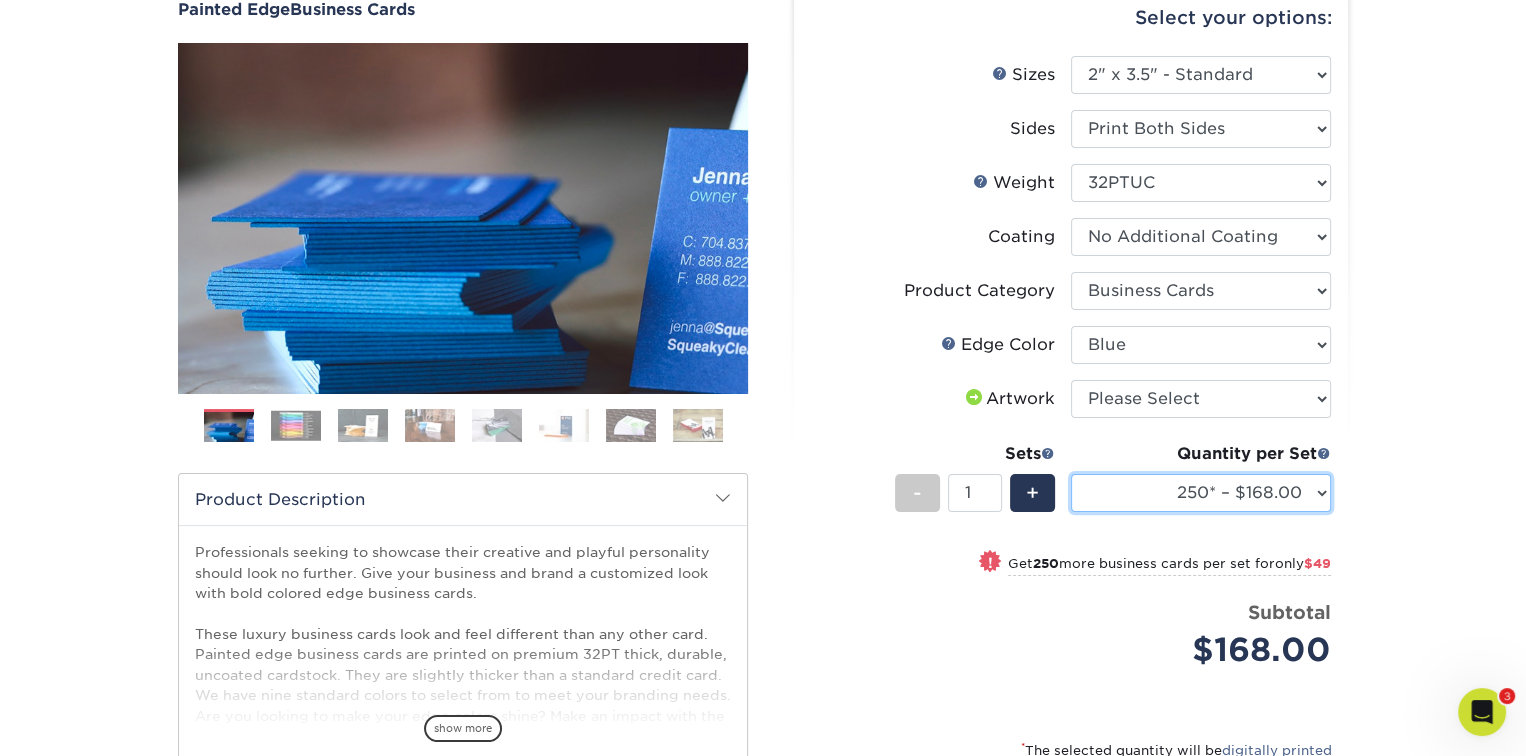 click on "250* – $168.00 500* – $217.00 1000* – $339.00" at bounding box center (1201, 493) 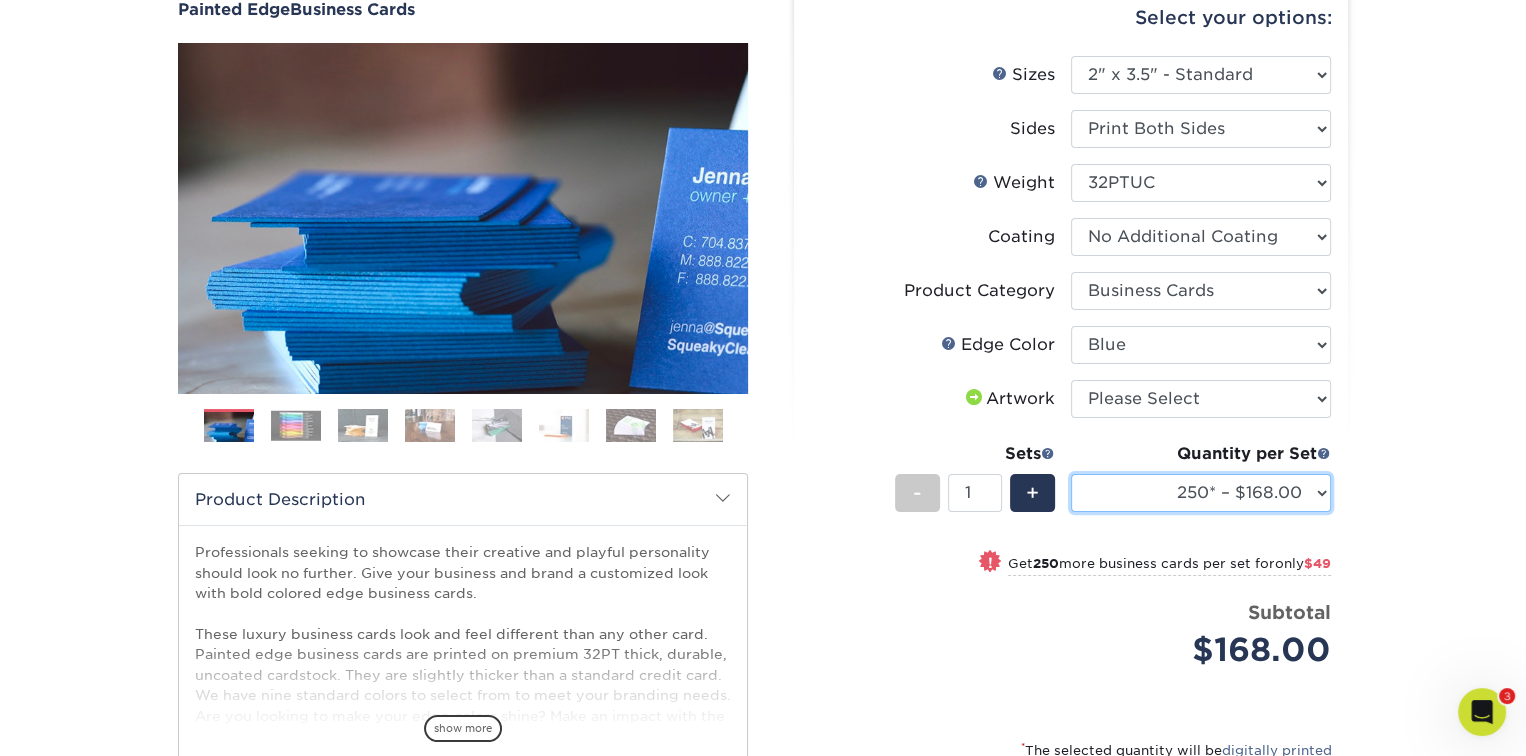 select on "1000* – $339.00" 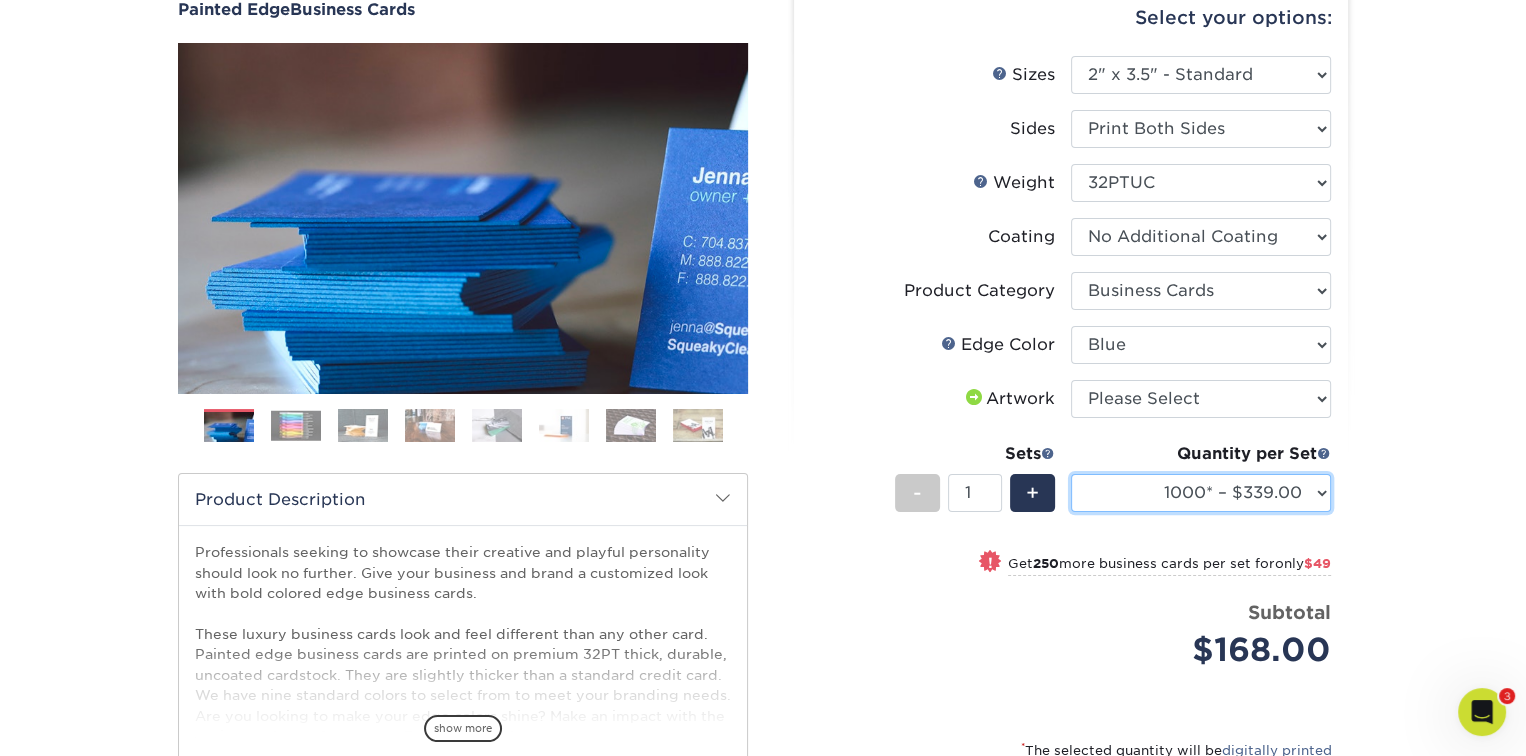 click on "250* – $168.00 500* – $217.00 1000* – $339.00" at bounding box center (1201, 493) 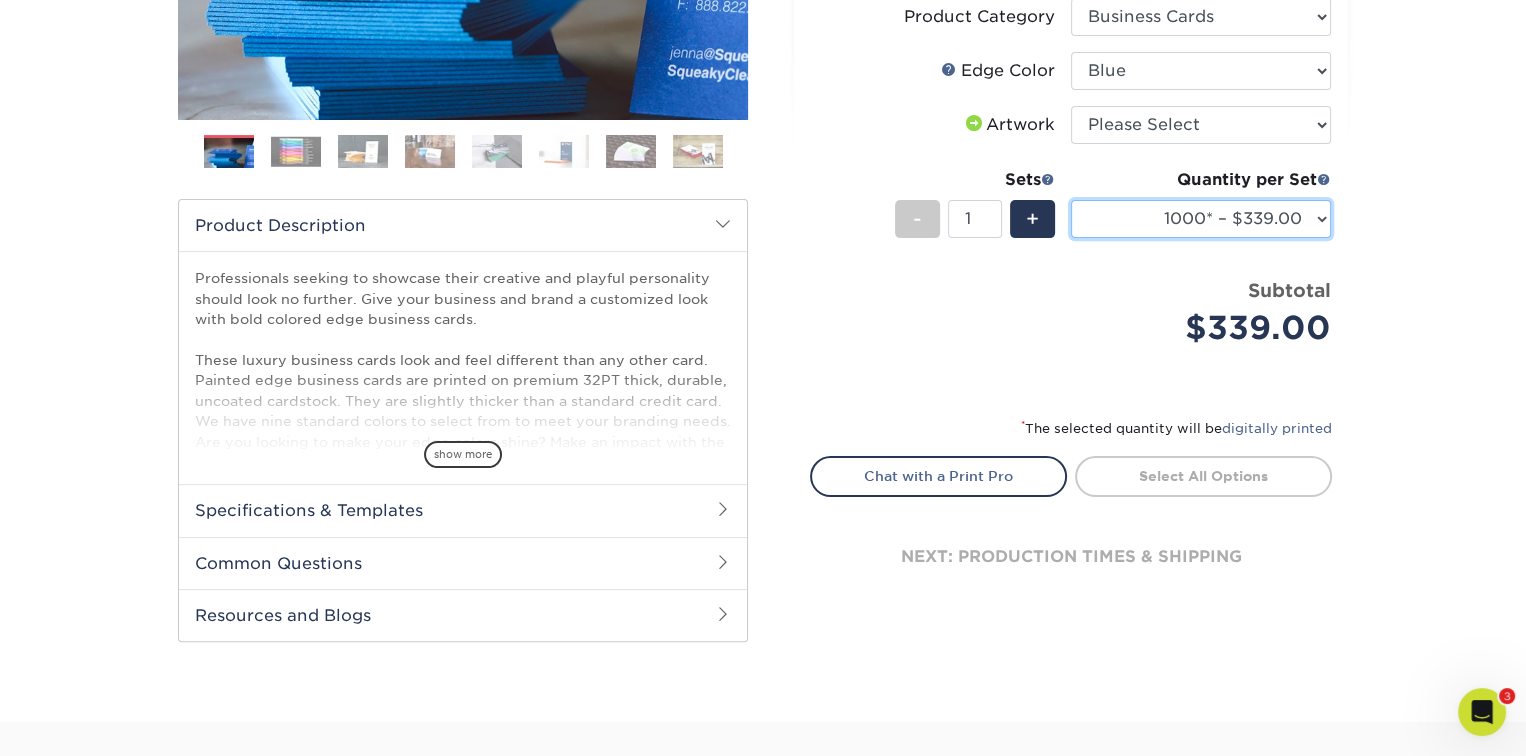 scroll, scrollTop: 400, scrollLeft: 0, axis: vertical 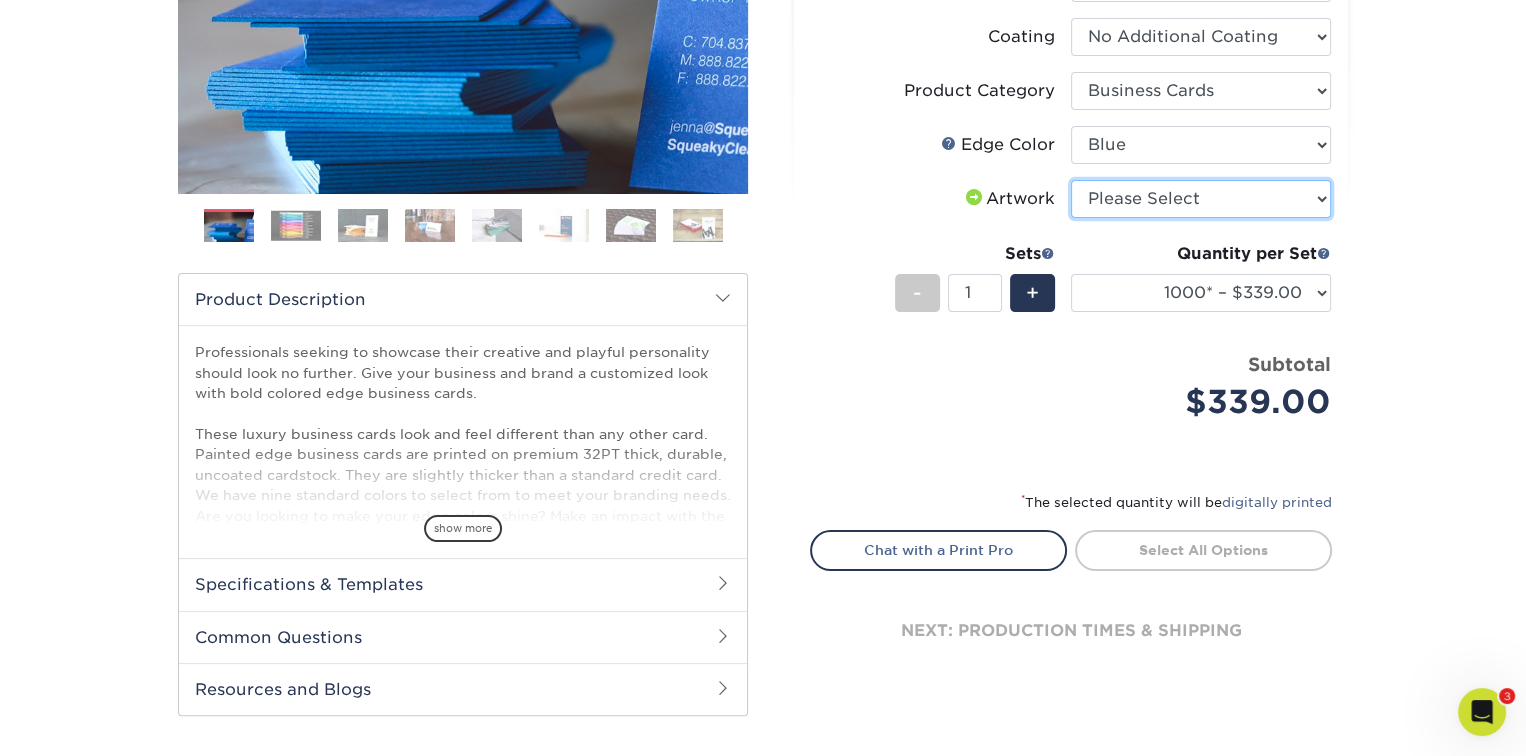 click on "Please Select I will upload files I need a design - $100" at bounding box center [1201, 199] 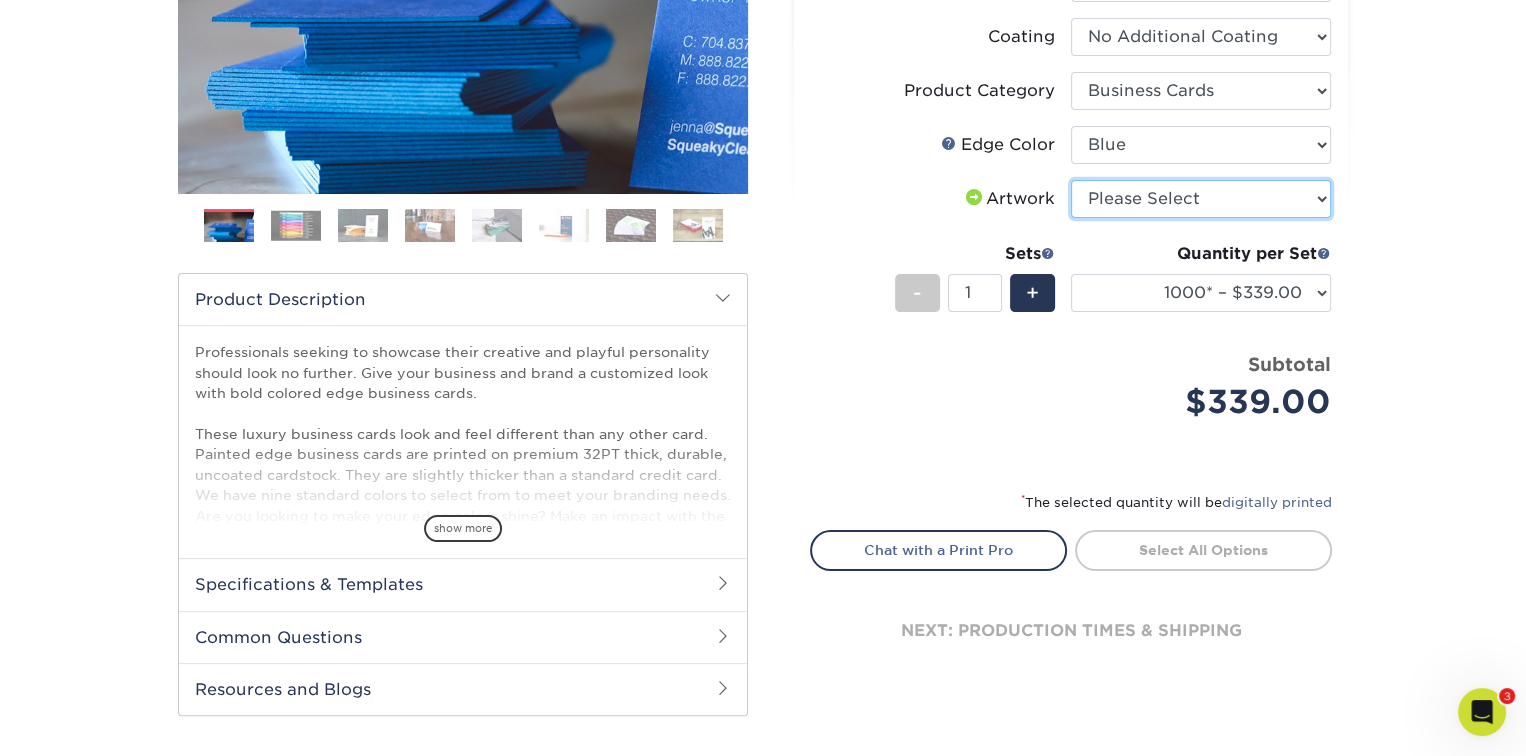 select on "upload" 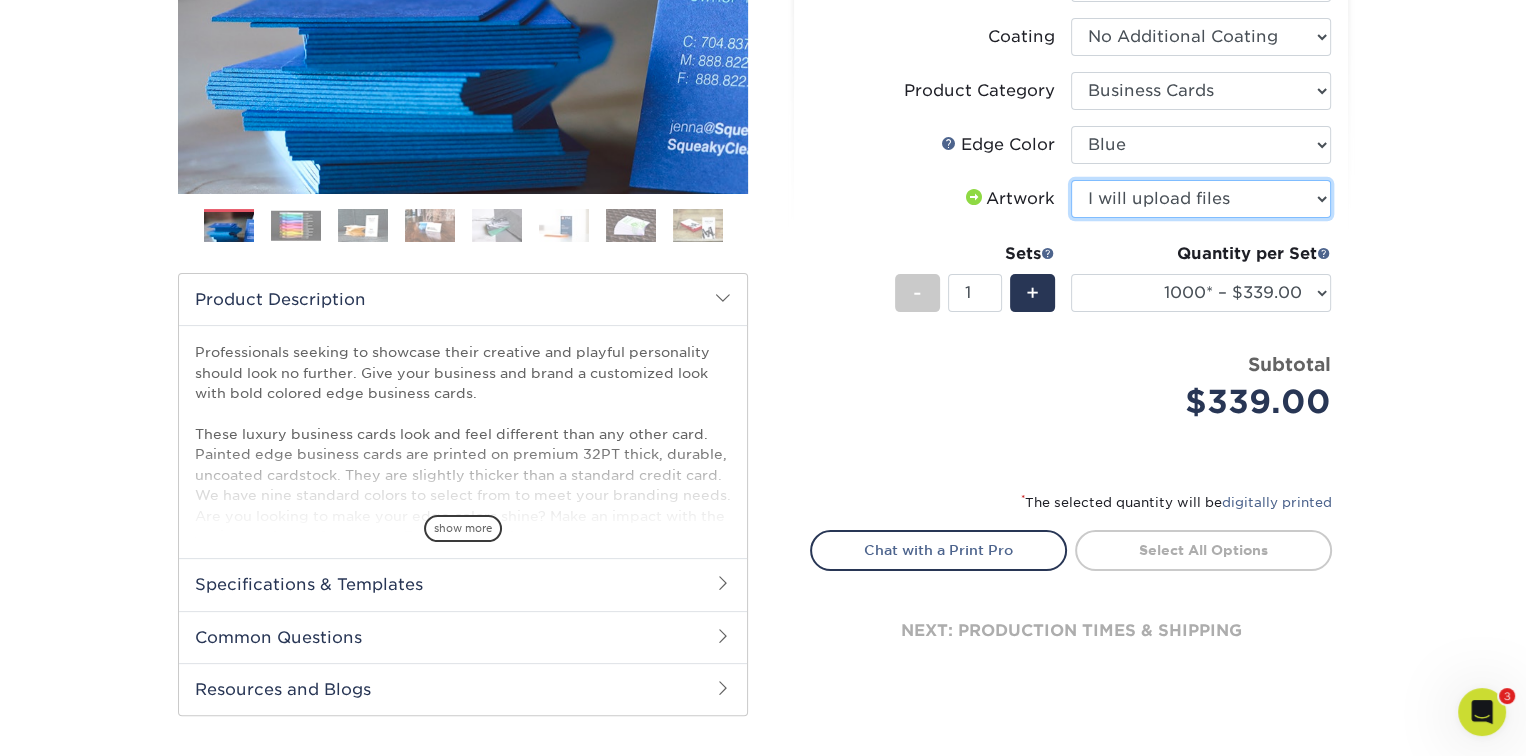 click on "Please Select I will upload files I need a design - $100" at bounding box center (1201, 199) 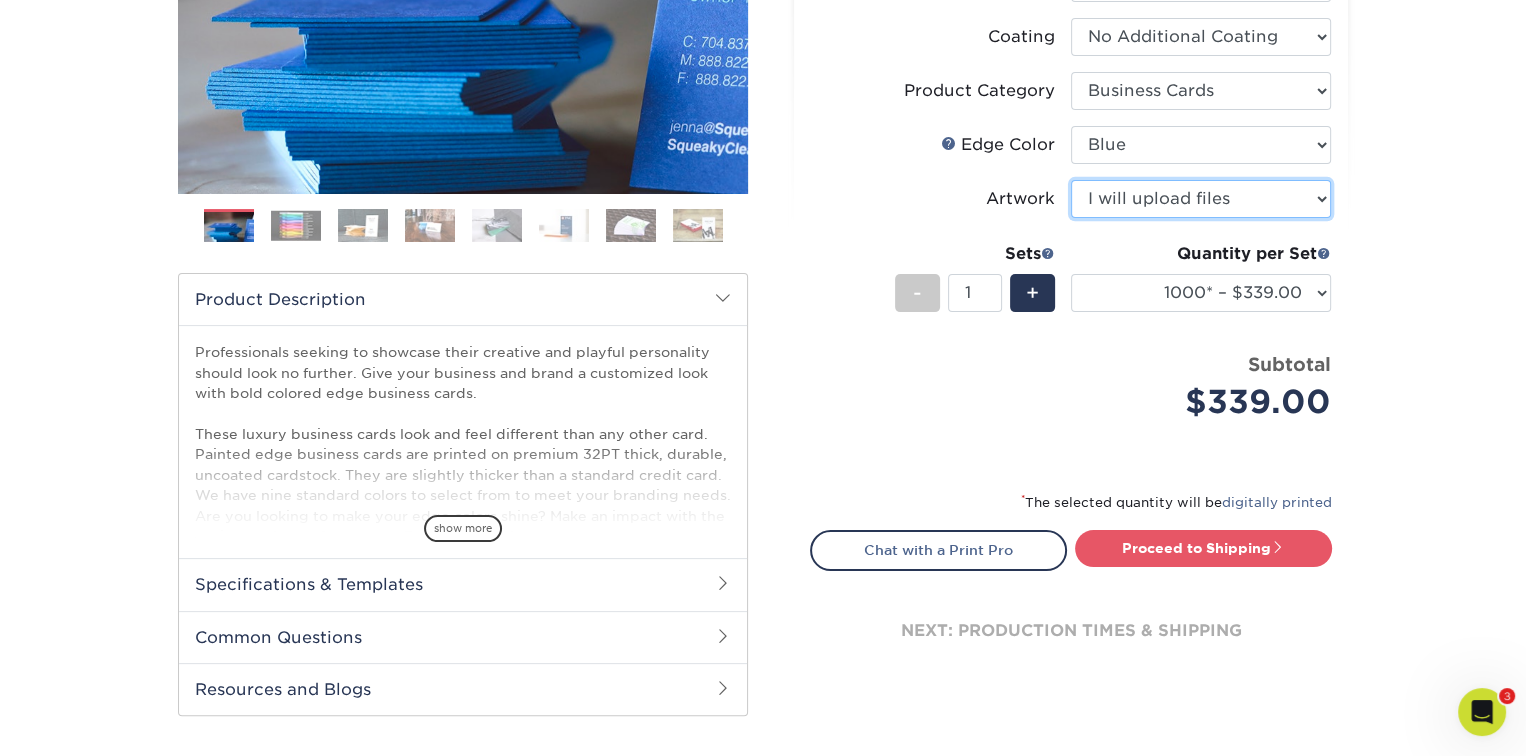 click on "Please Select I will upload files I need a design - $100" at bounding box center [1201, 199] 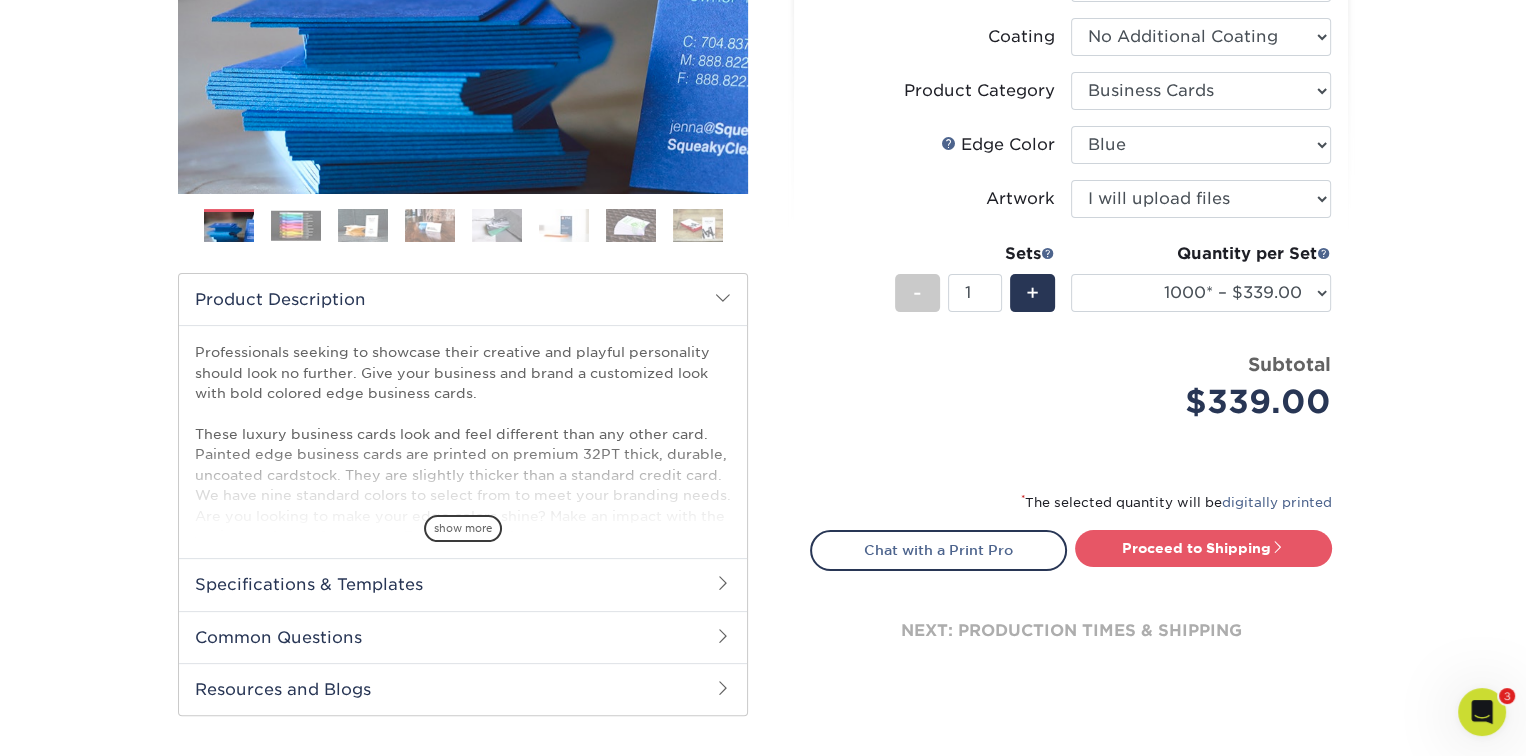 click on "Sizes Help Sizes
Please Select
2" x 3.5" - Standard
2.125" x 3.375" - European 2.5" x 2.5" - Square Sides" at bounding box center [1071, 161] 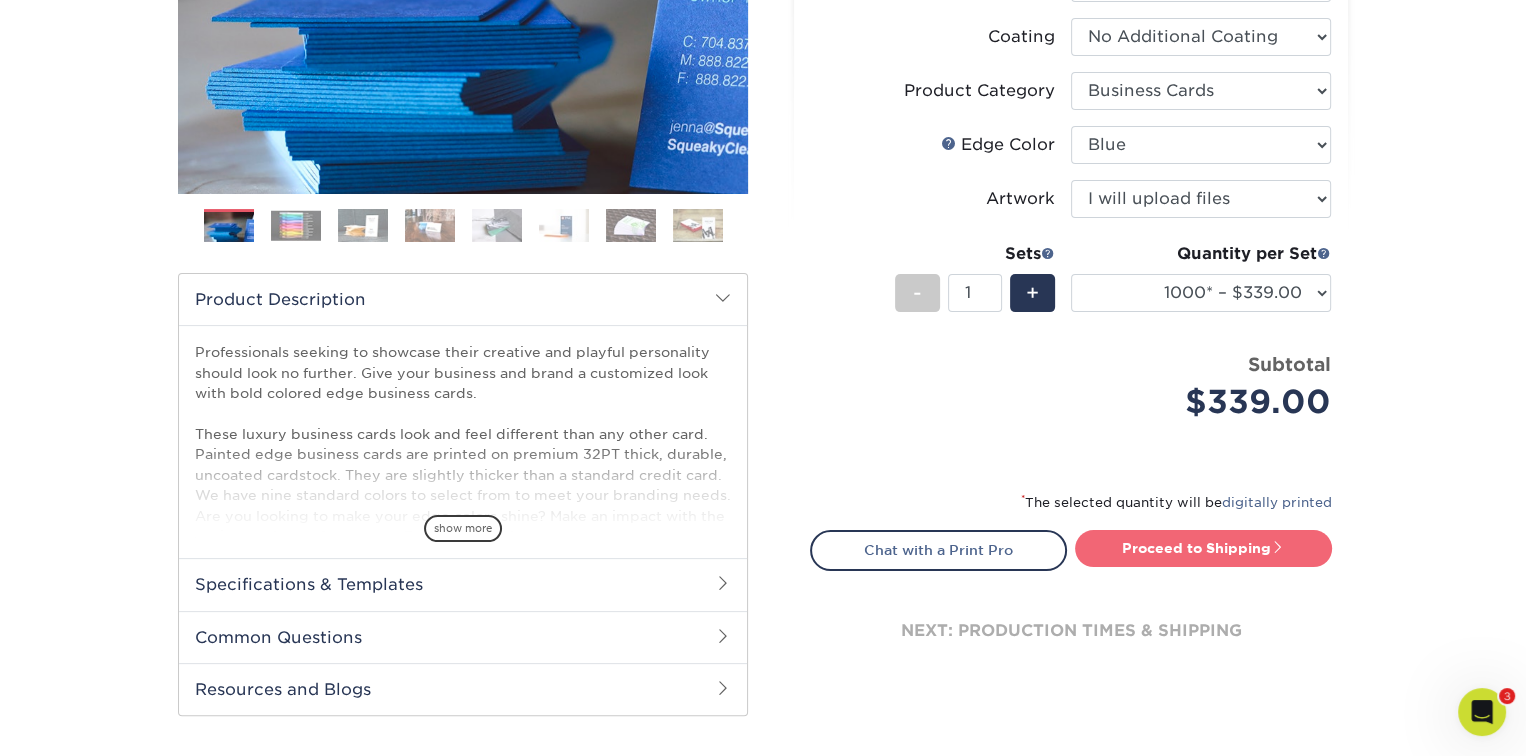 click on "Proceed to Shipping" at bounding box center (1203, 548) 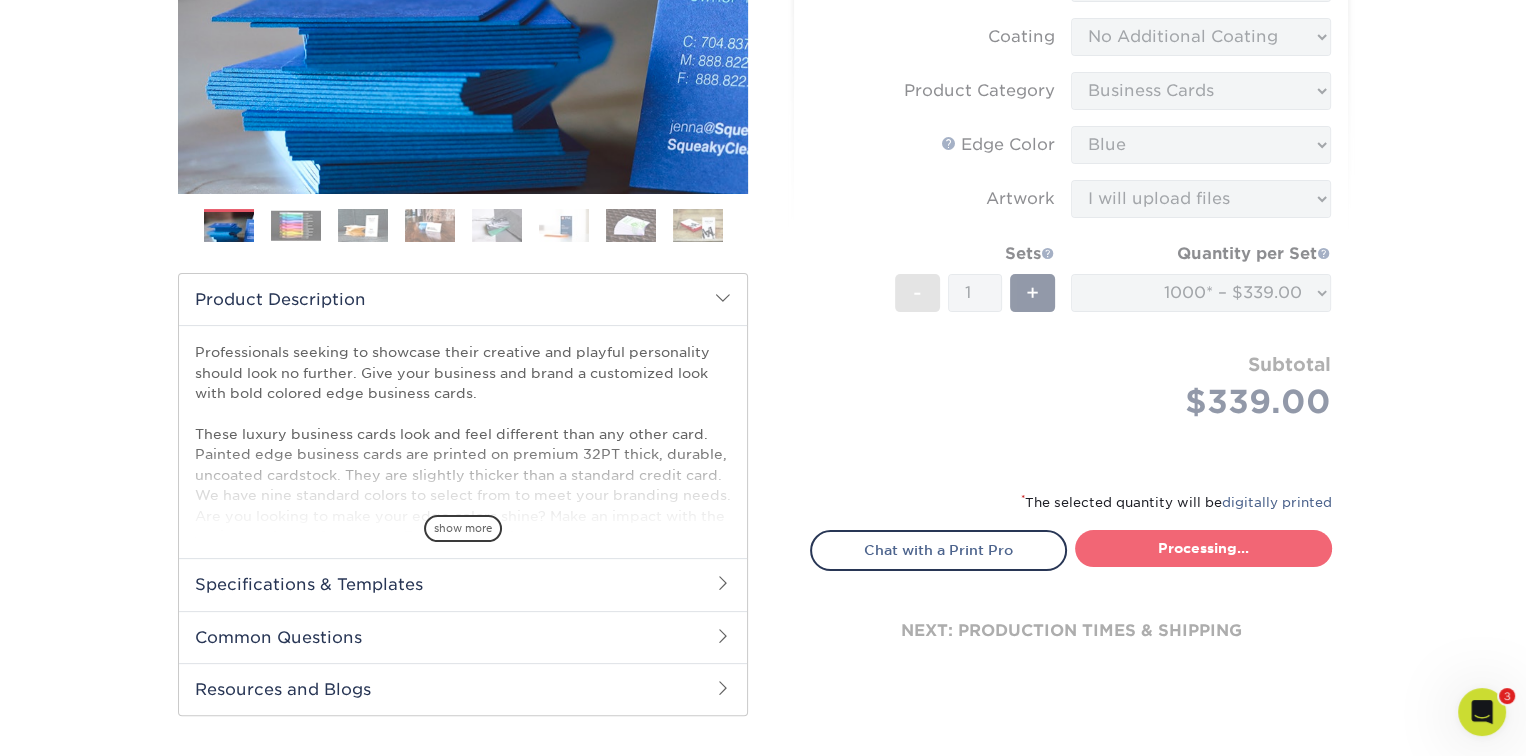 select on "2ef1fa48-fafb-46bb-a4ab-119a8375bdb2" 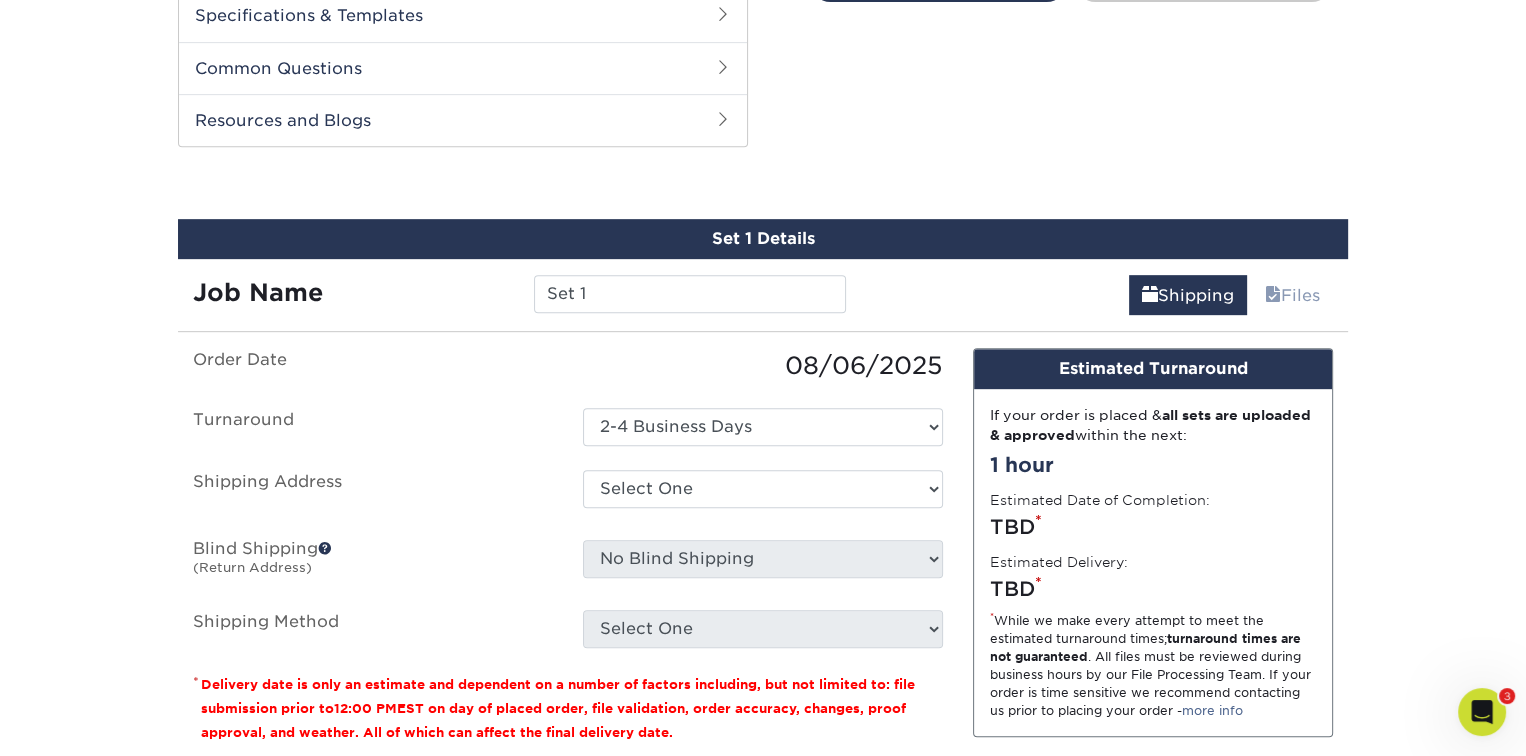 scroll, scrollTop: 1016, scrollLeft: 0, axis: vertical 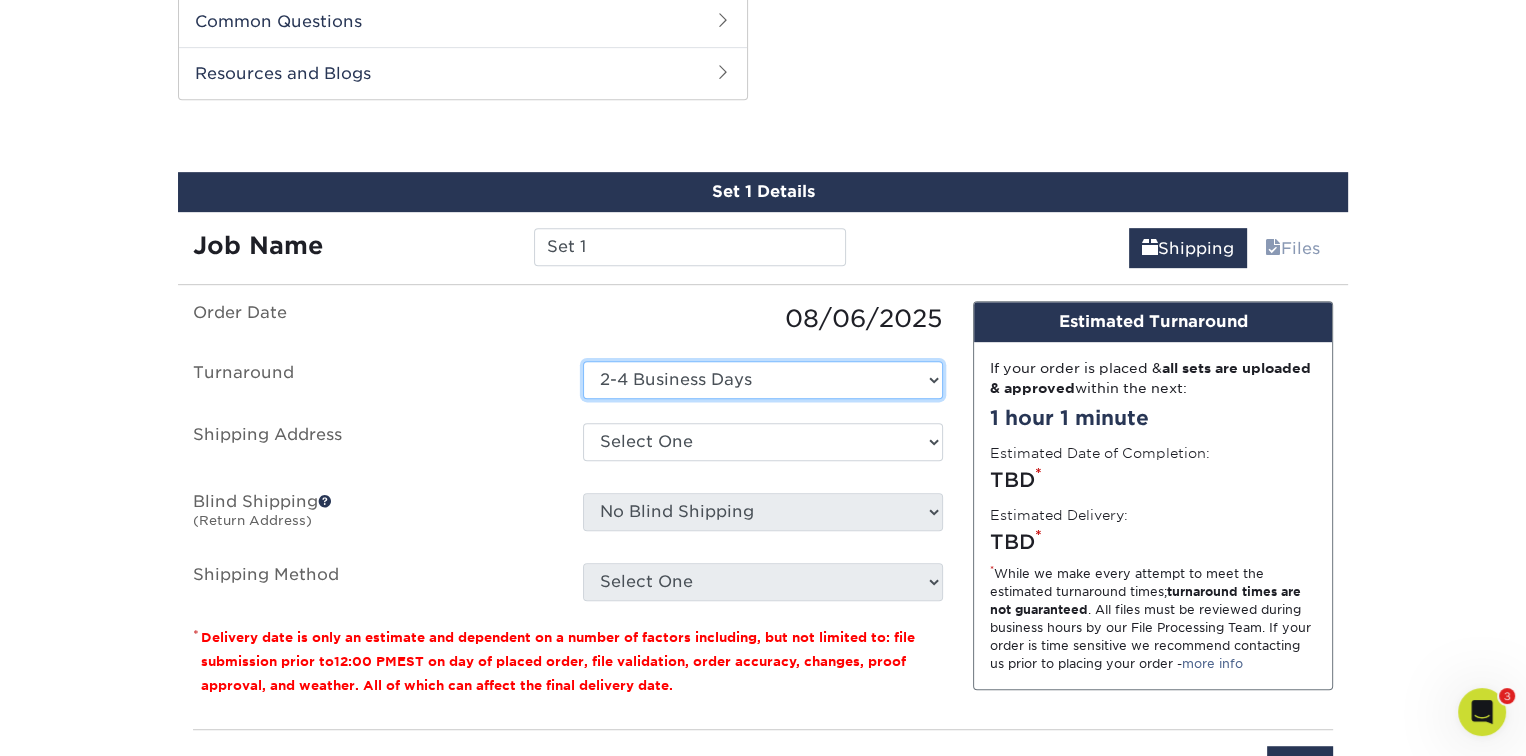 click on "Select One 2-4 Business Days" at bounding box center [763, 380] 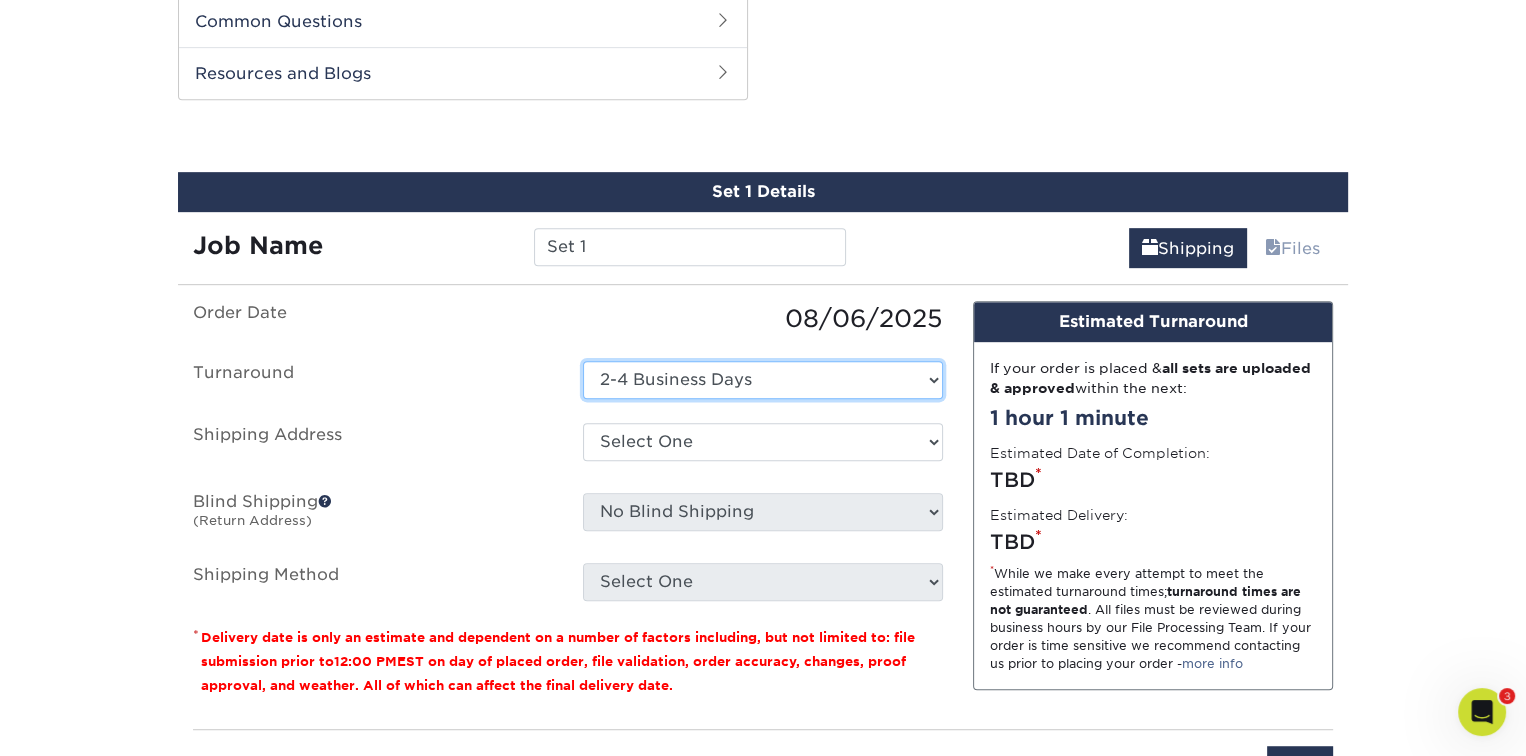 click on "Select One 2-4 Business Days" at bounding box center [763, 380] 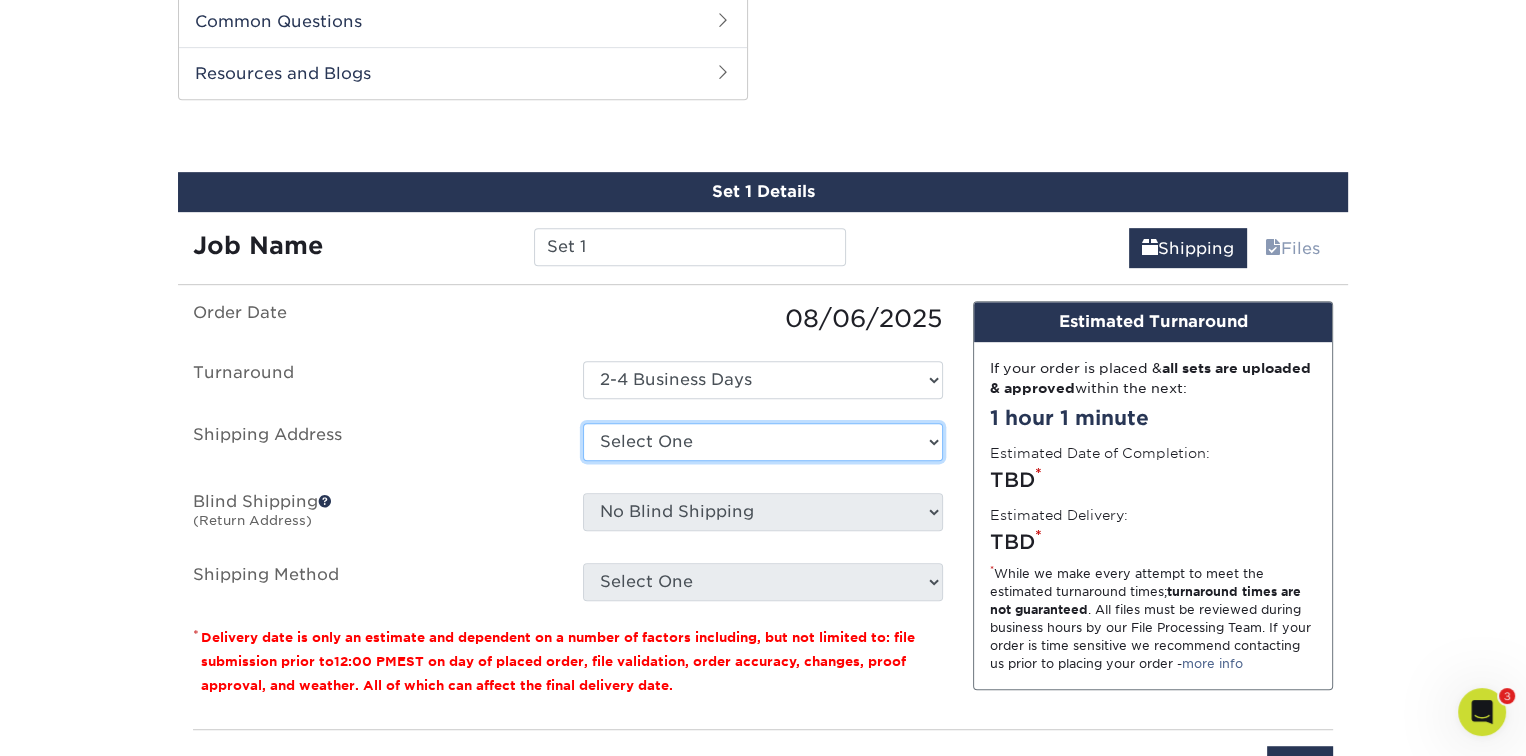 click on "Select One
[COMPANY] of [CITY]
+ Add New Address" at bounding box center (763, 442) 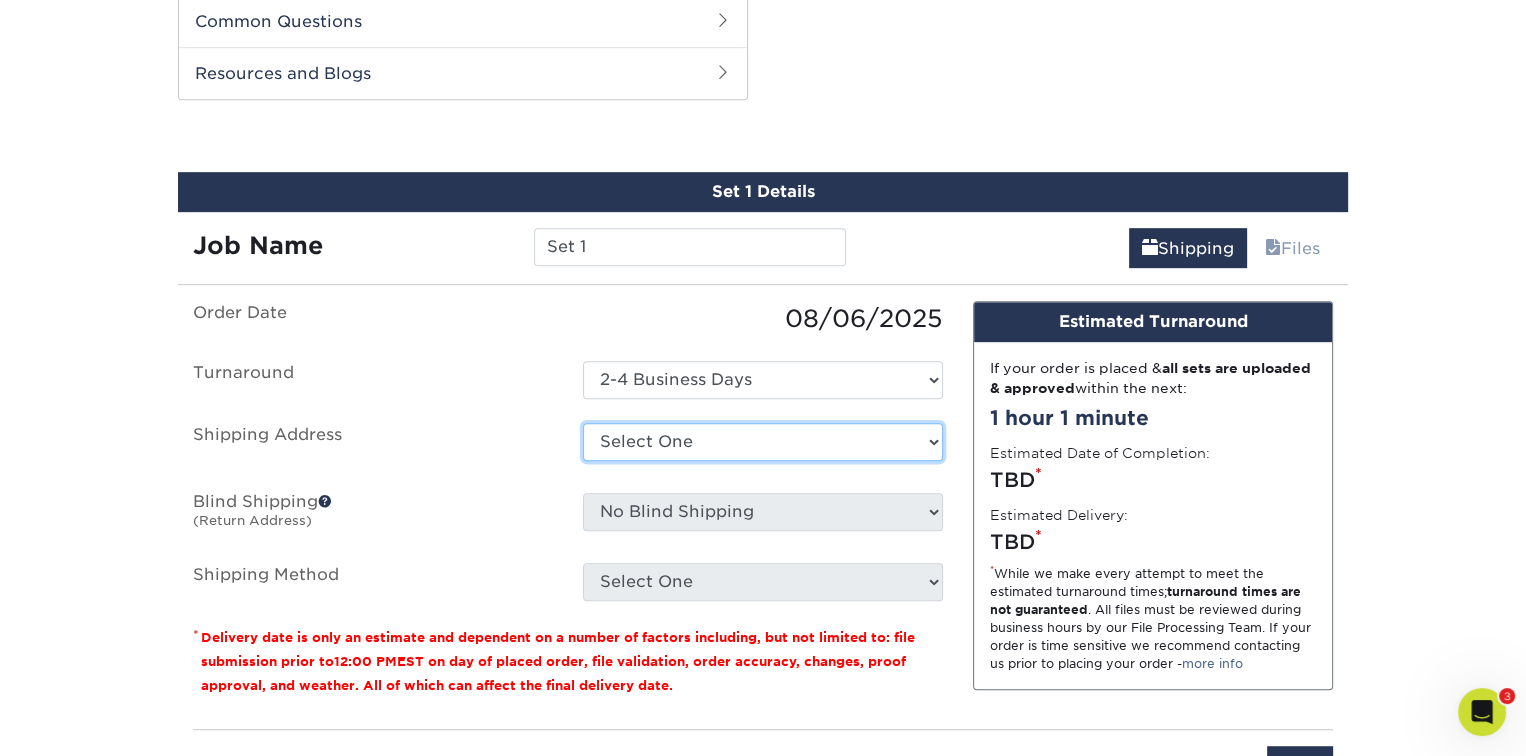 select on "204752" 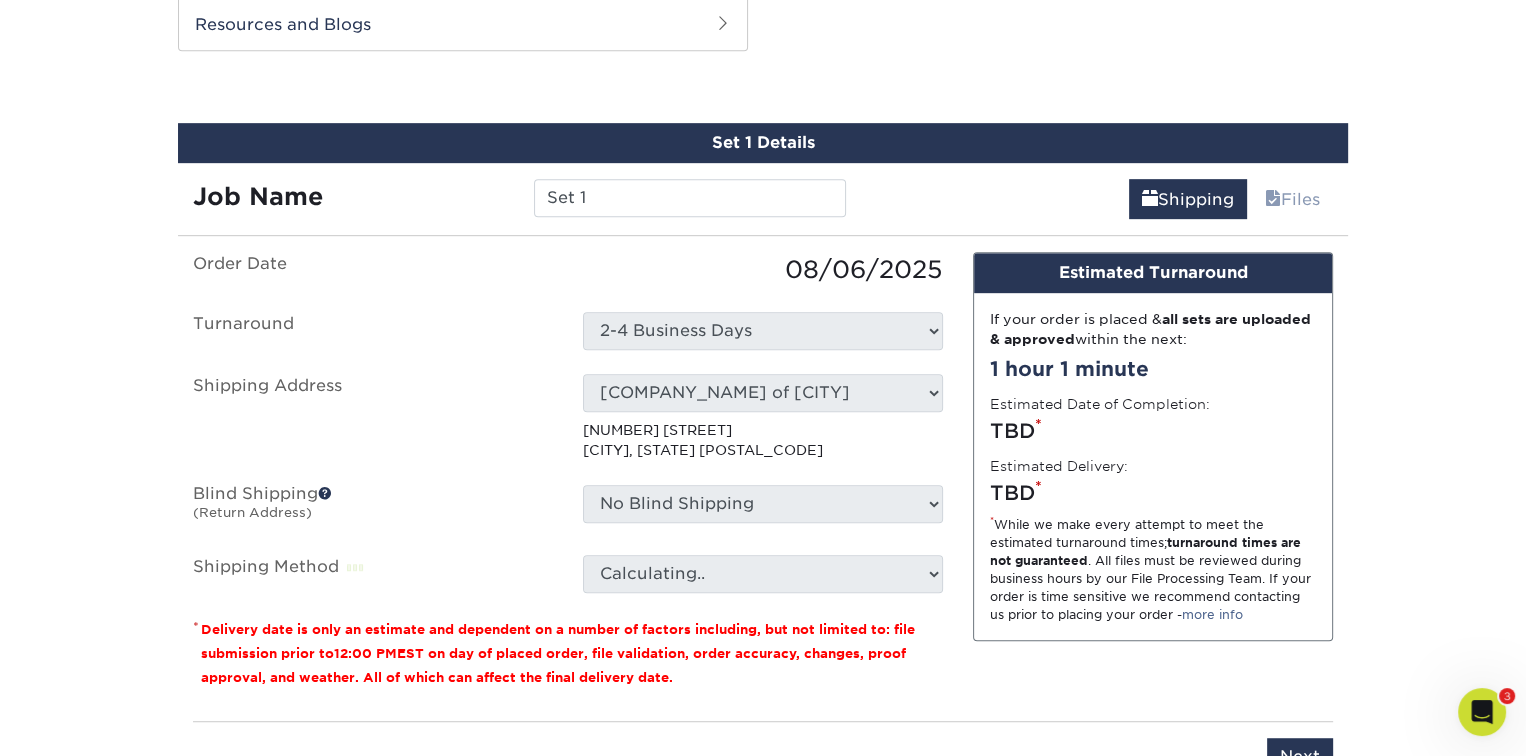 scroll, scrollTop: 1116, scrollLeft: 0, axis: vertical 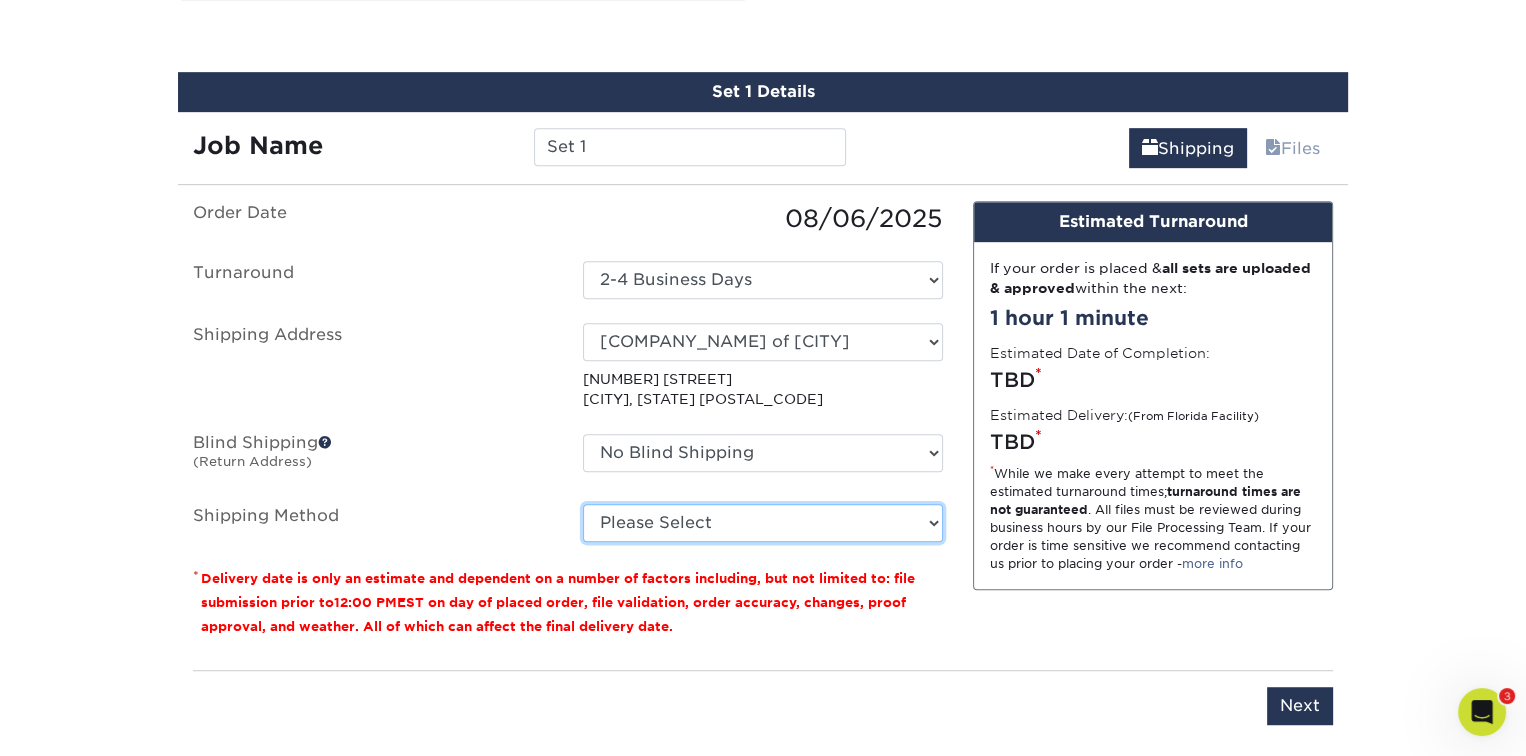 click on "Please Select Ground Shipping (+$8.96) 3 Day Shipping Service (+$19.47) 2 Day Air Shipping (+$21.88) Next Day Shipping by 5pm (+$39.20) Next Day Shipping by 12 noon (+$41.81) Next Day Air Early A.M. (+$203.45)" at bounding box center (763, 523) 